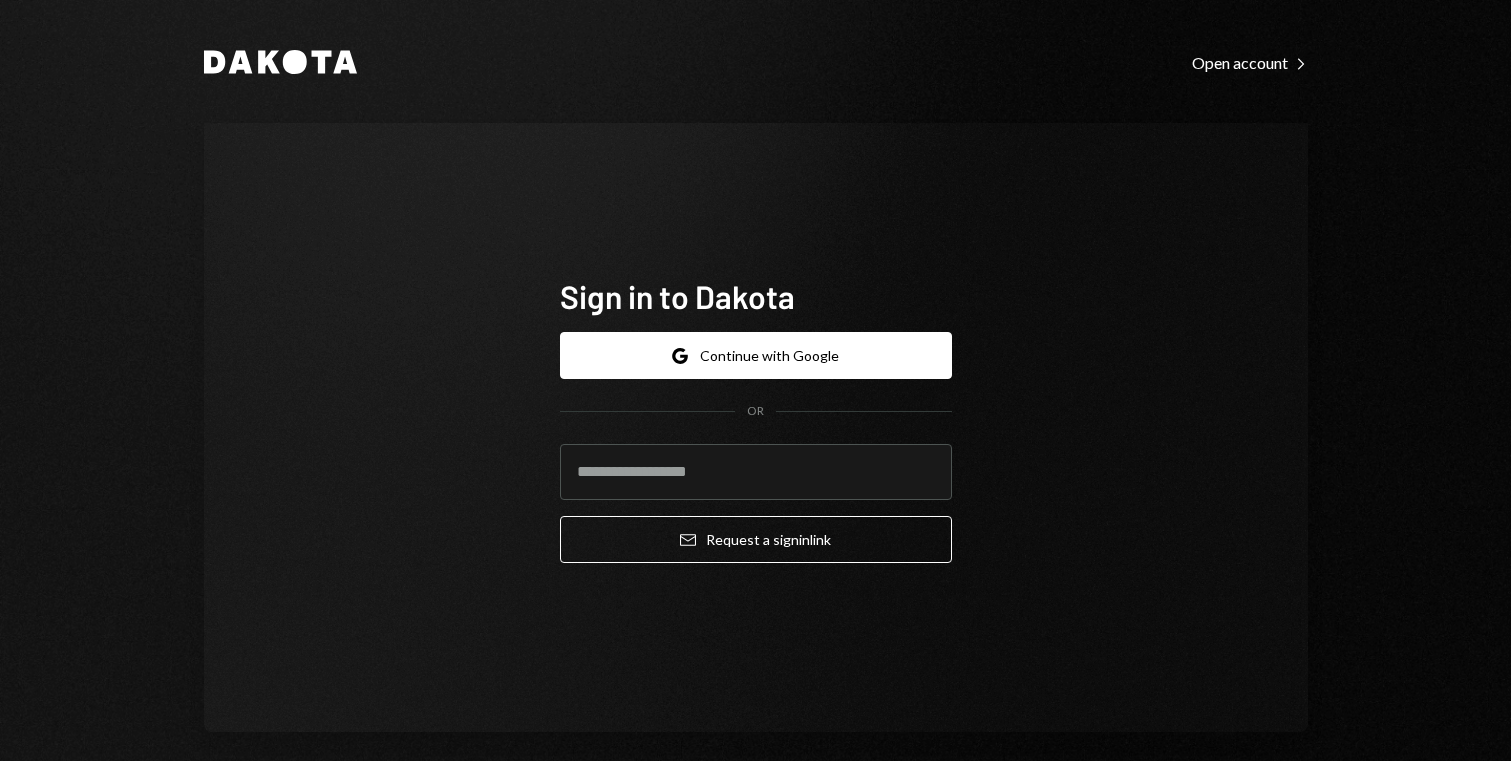 scroll, scrollTop: 0, scrollLeft: 0, axis: both 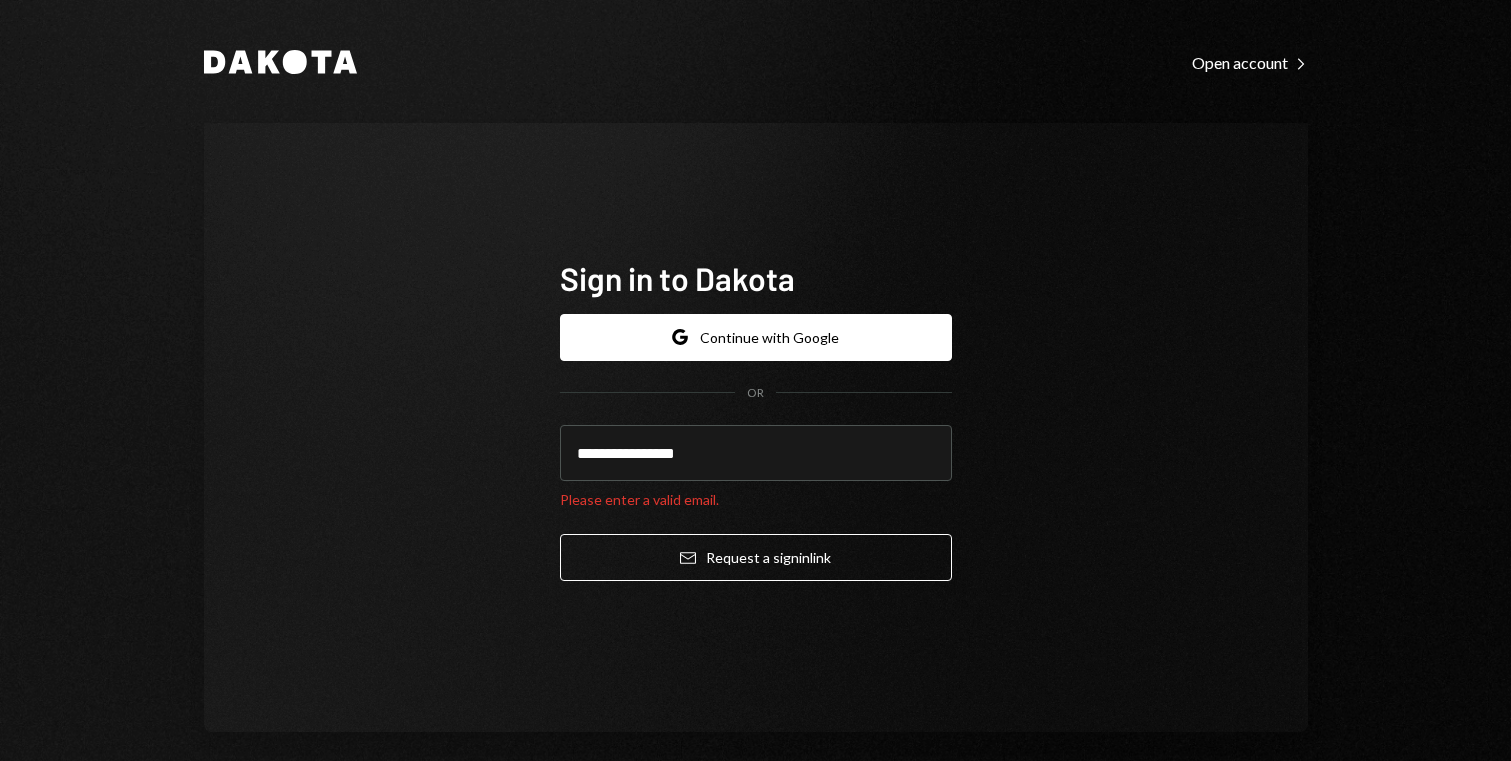 type on "**********" 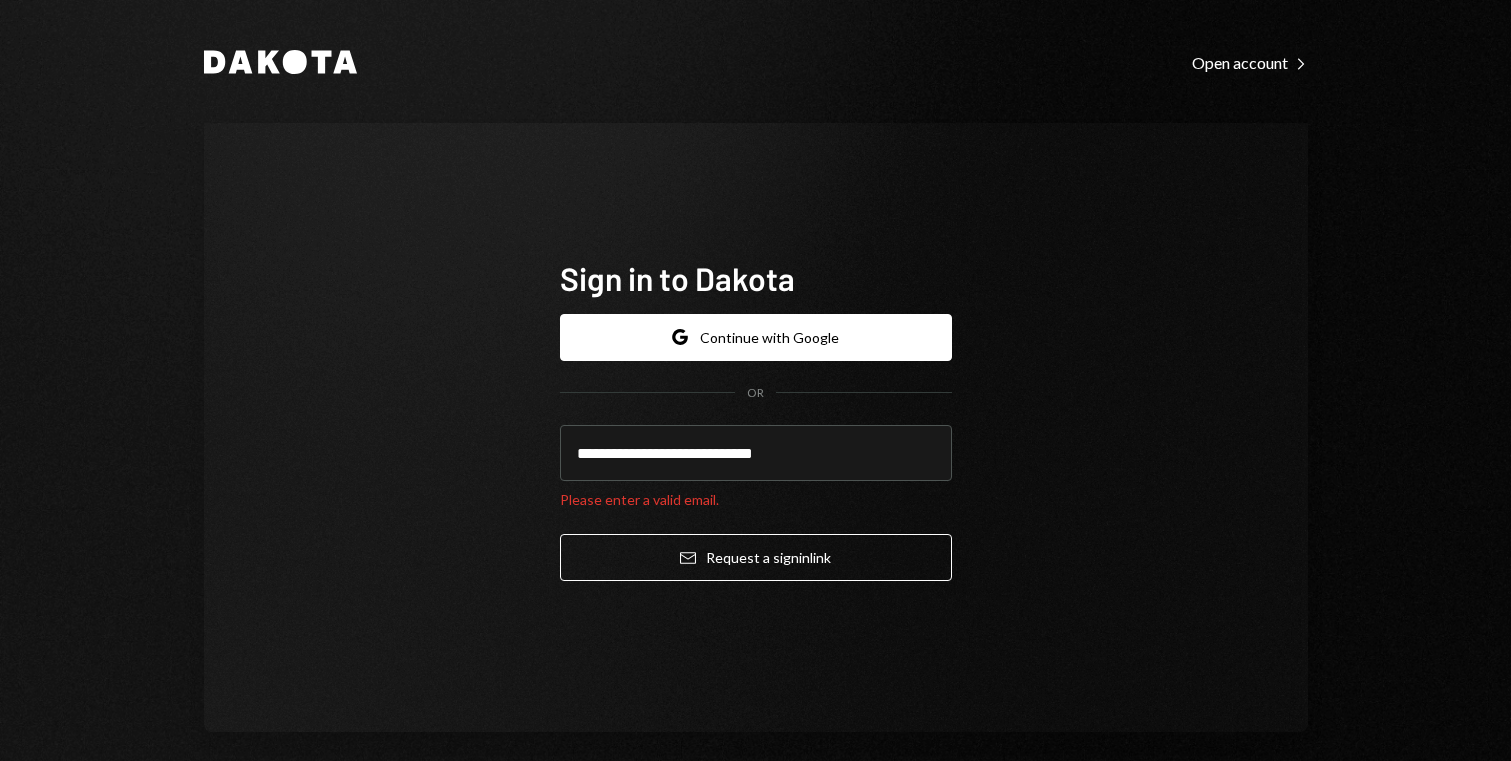 click on "Email Request a sign  in  link" at bounding box center [756, 557] 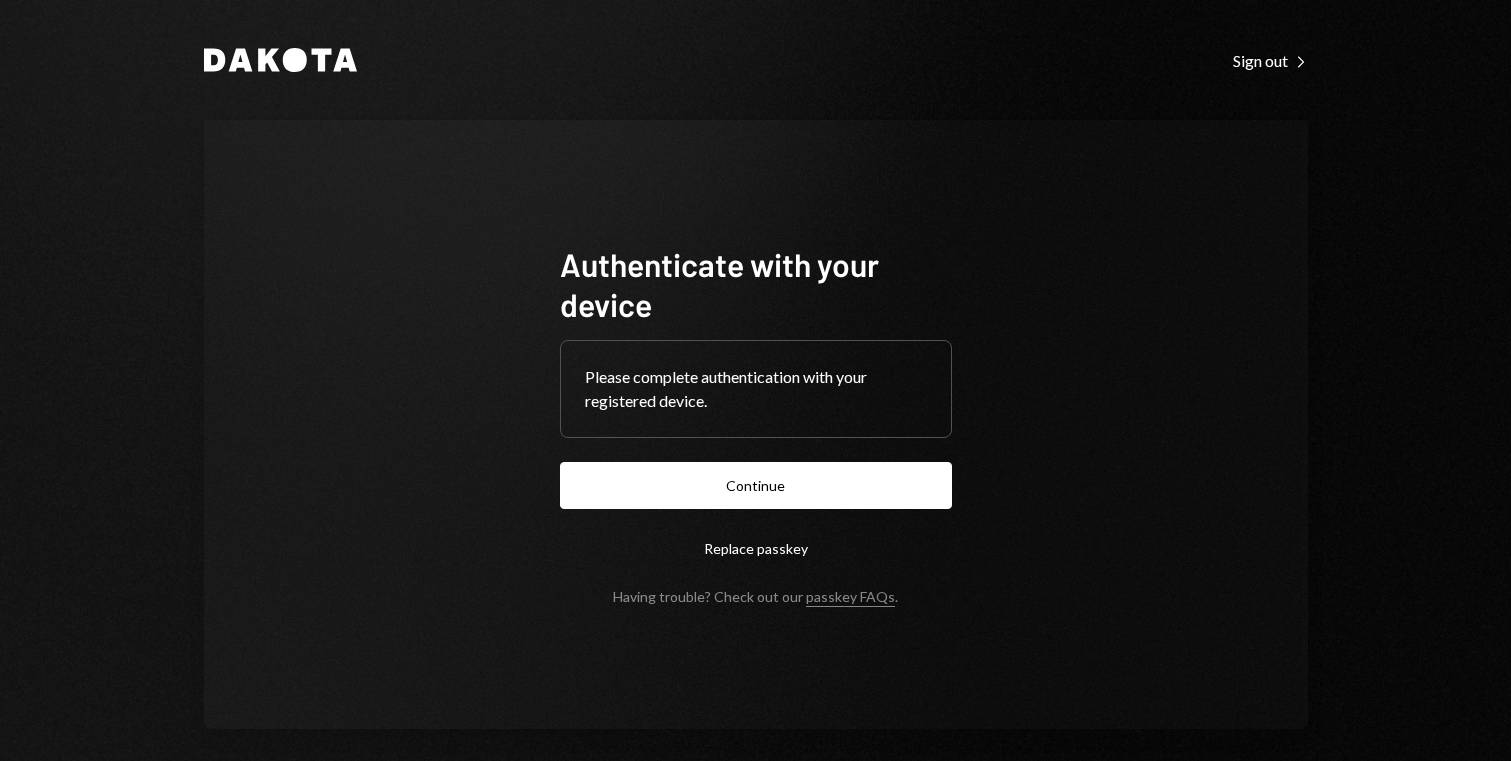 scroll, scrollTop: 0, scrollLeft: 0, axis: both 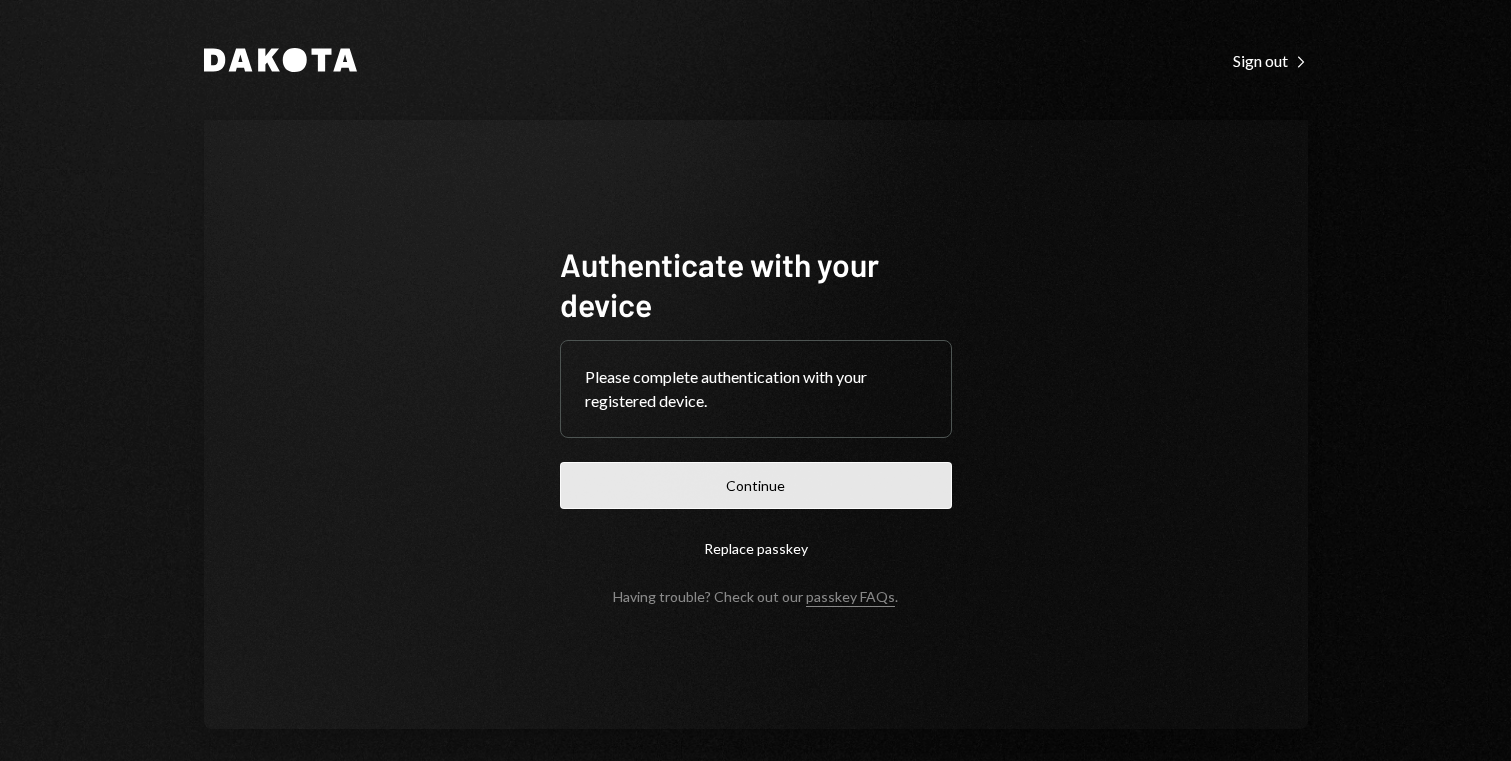 click on "Continue" at bounding box center (756, 485) 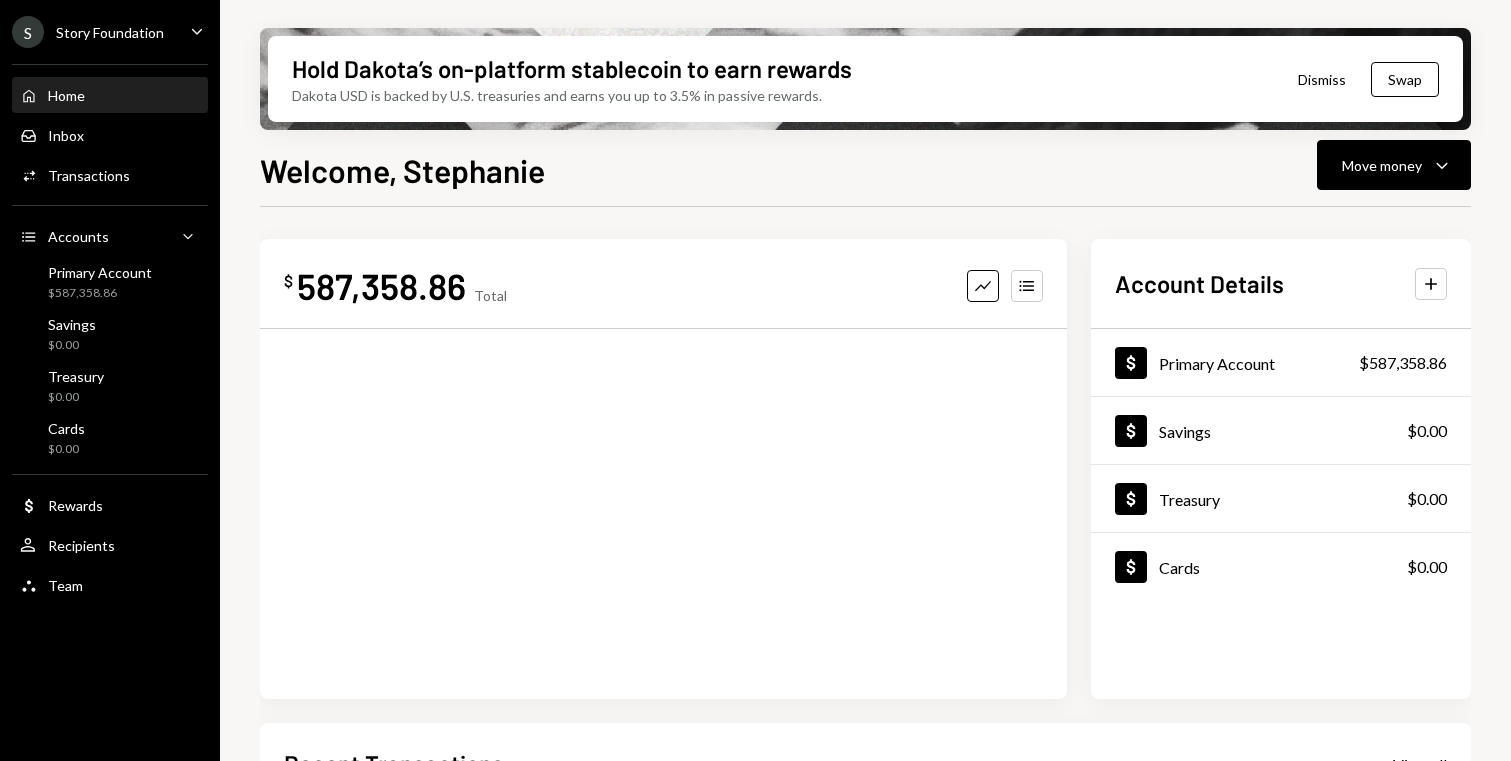 click at bounding box center (110, 205) 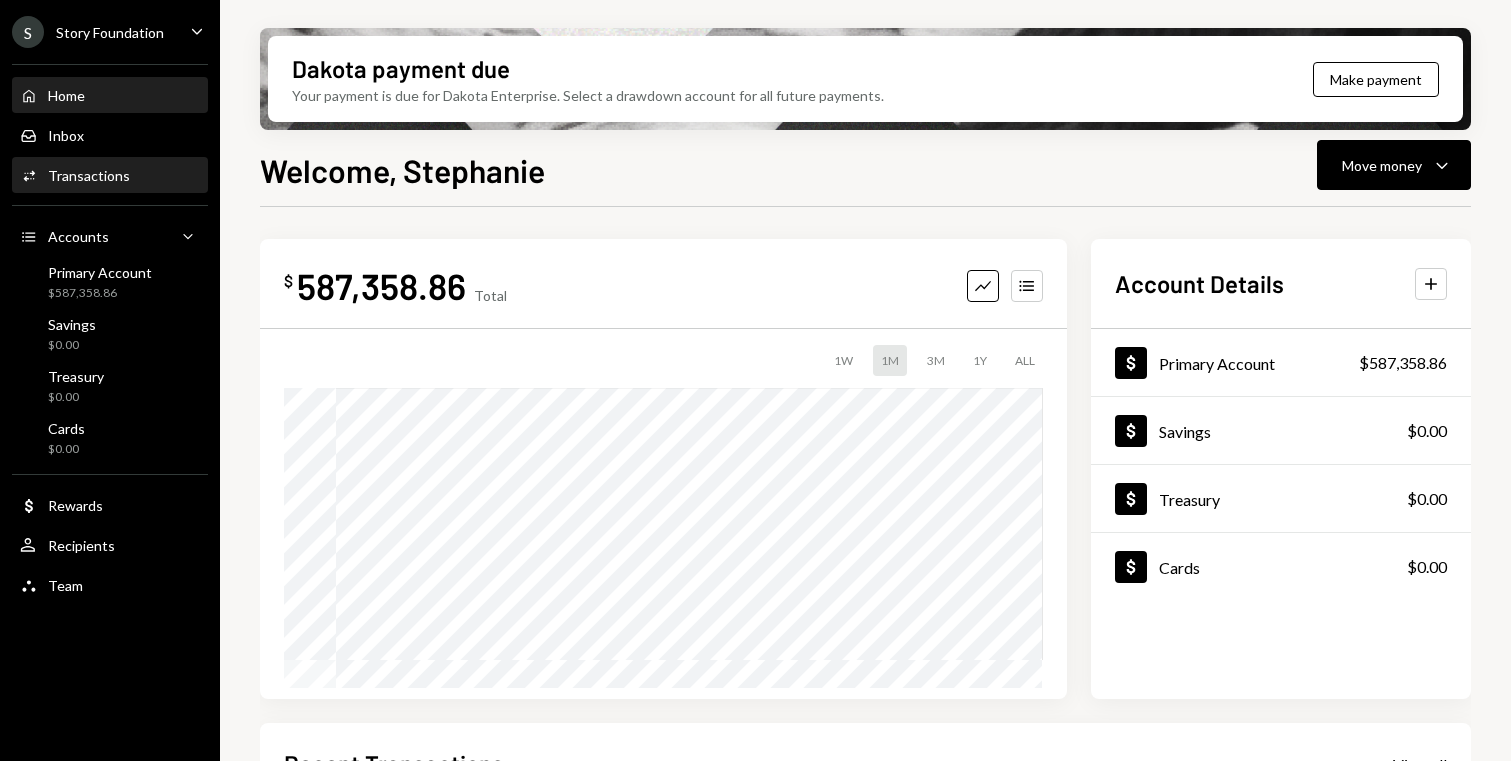 click on "Transactions" at bounding box center (89, 175) 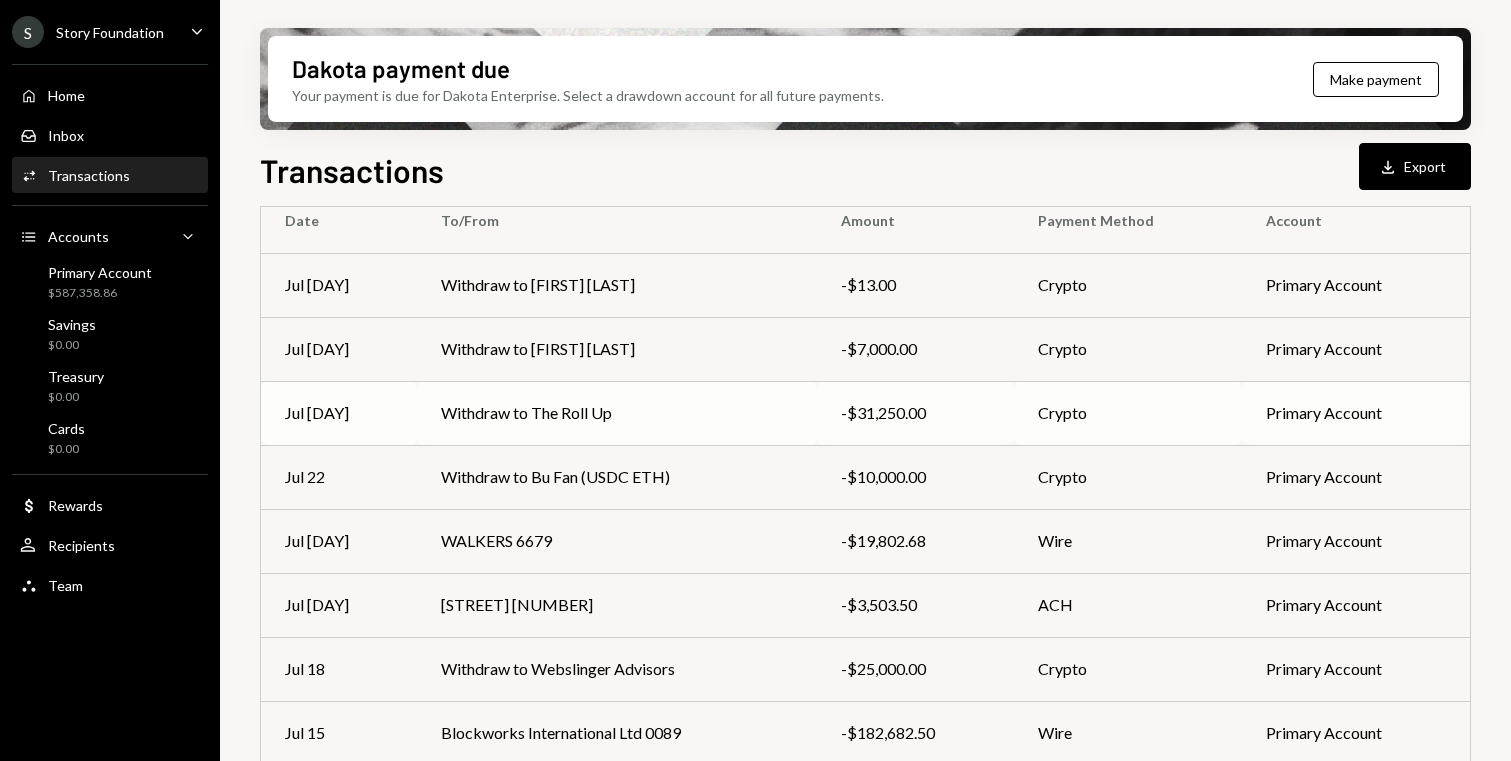 scroll, scrollTop: 0, scrollLeft: 0, axis: both 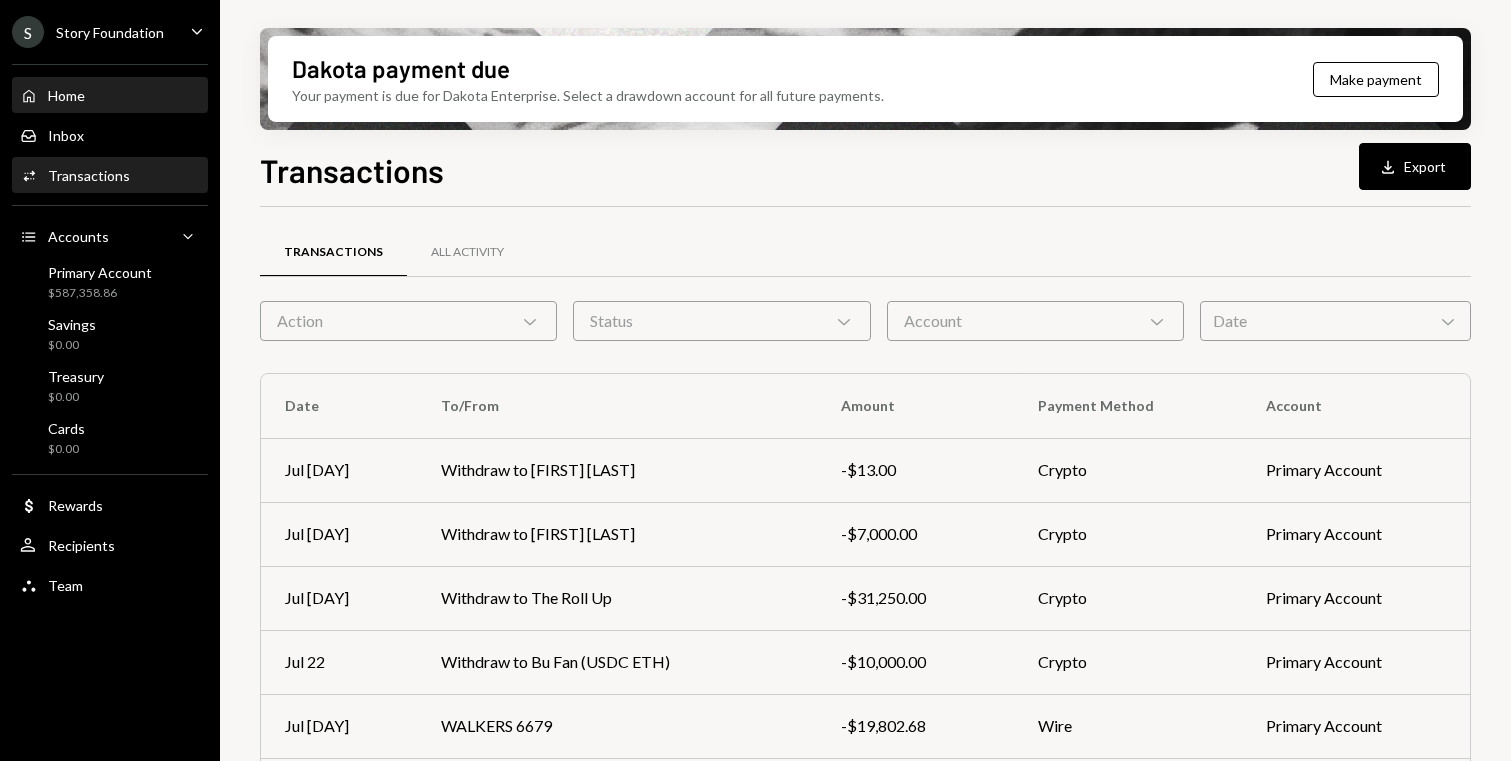click on "Home Home" at bounding box center [110, 96] 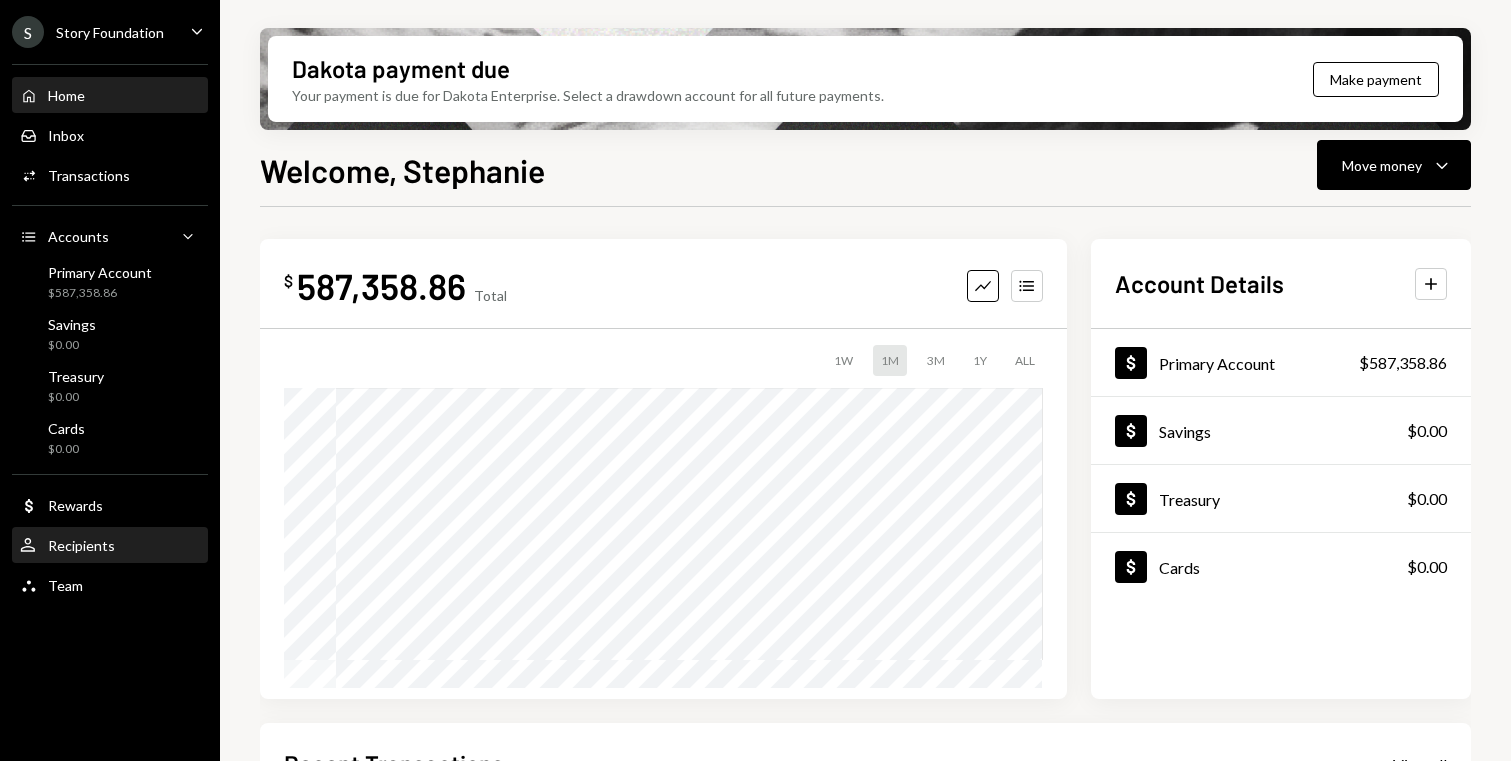 click on "Recipients" at bounding box center [81, 545] 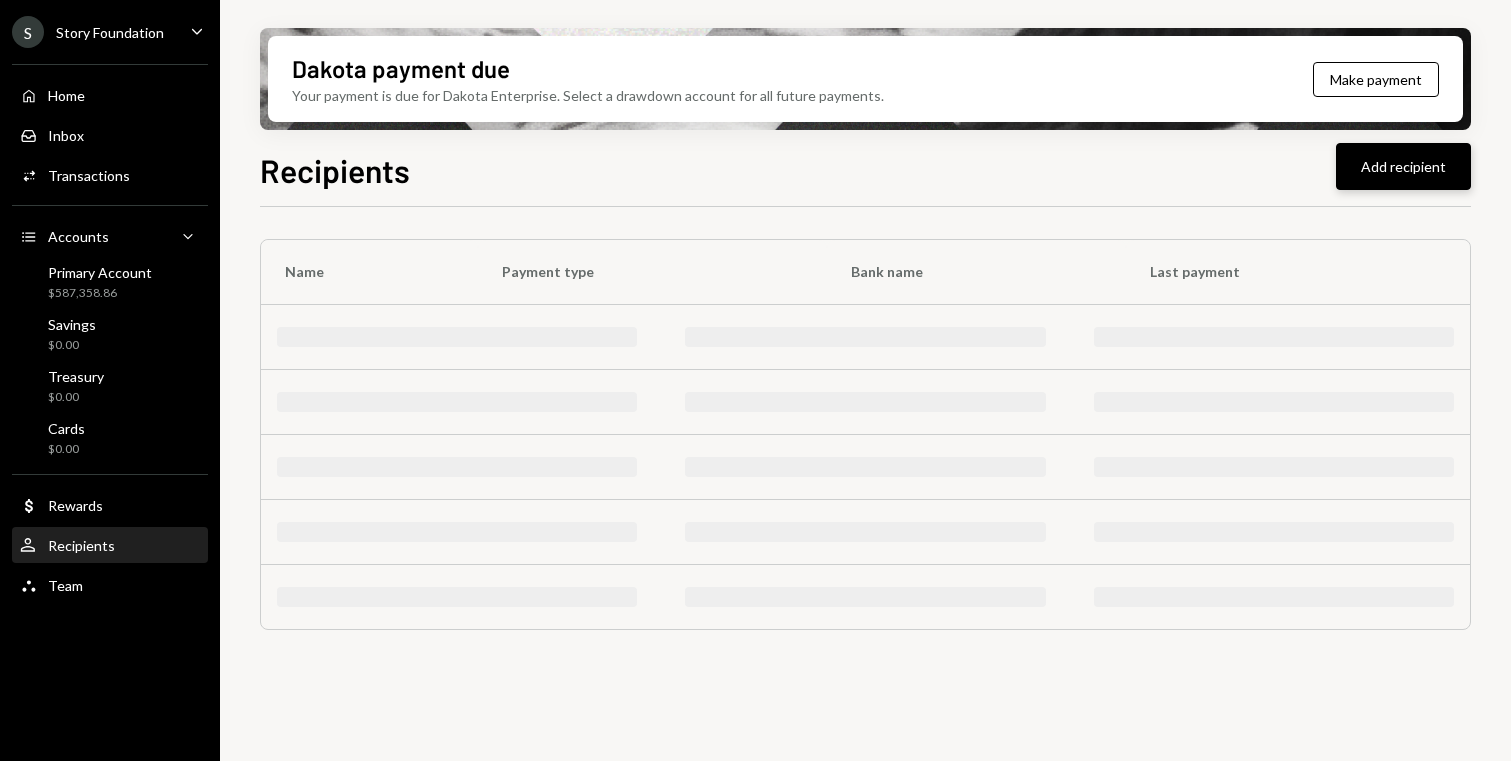 click on "Add recipient" at bounding box center [1403, 166] 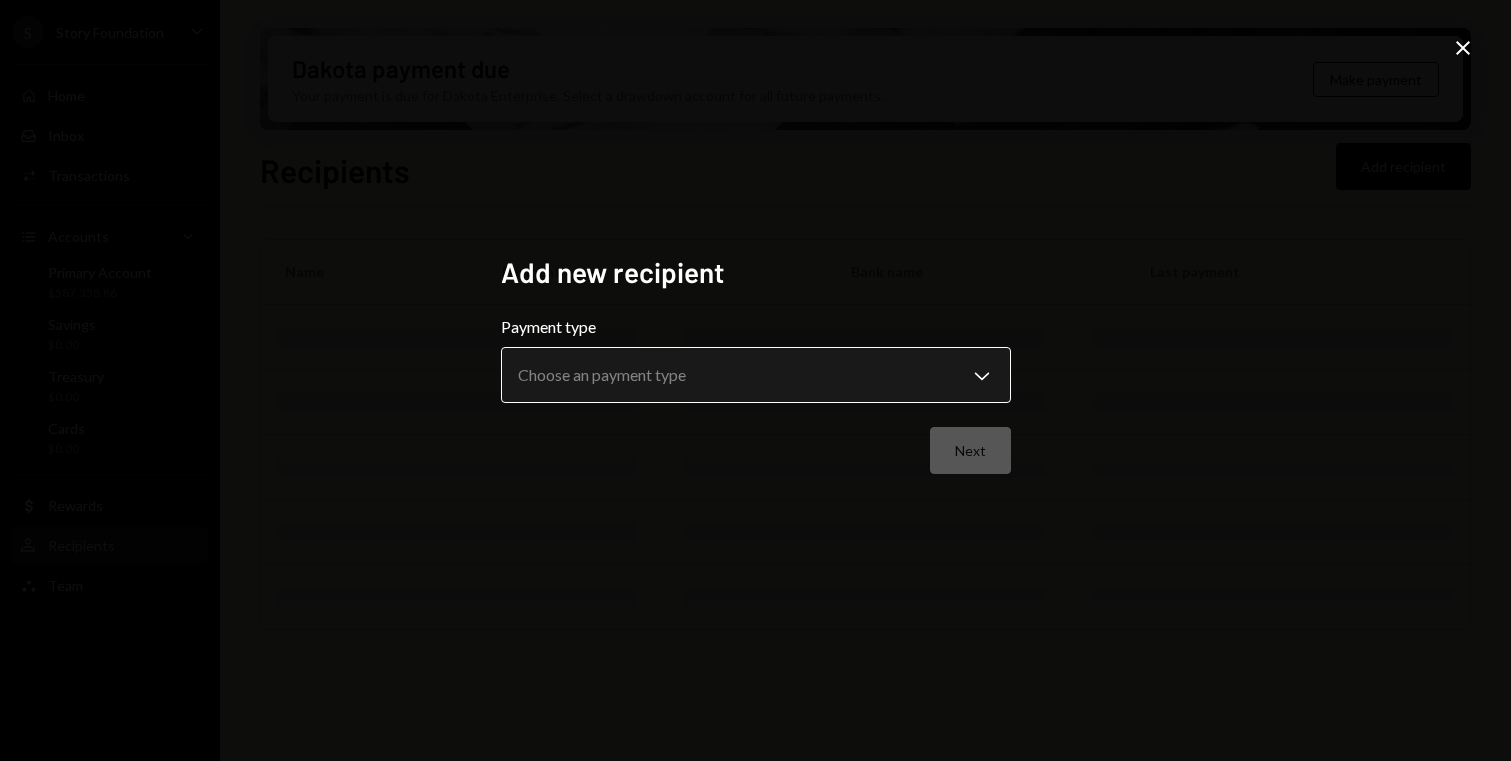 click on "Jul [DAY] [FIRST] [LAST]" at bounding box center [755, 380] 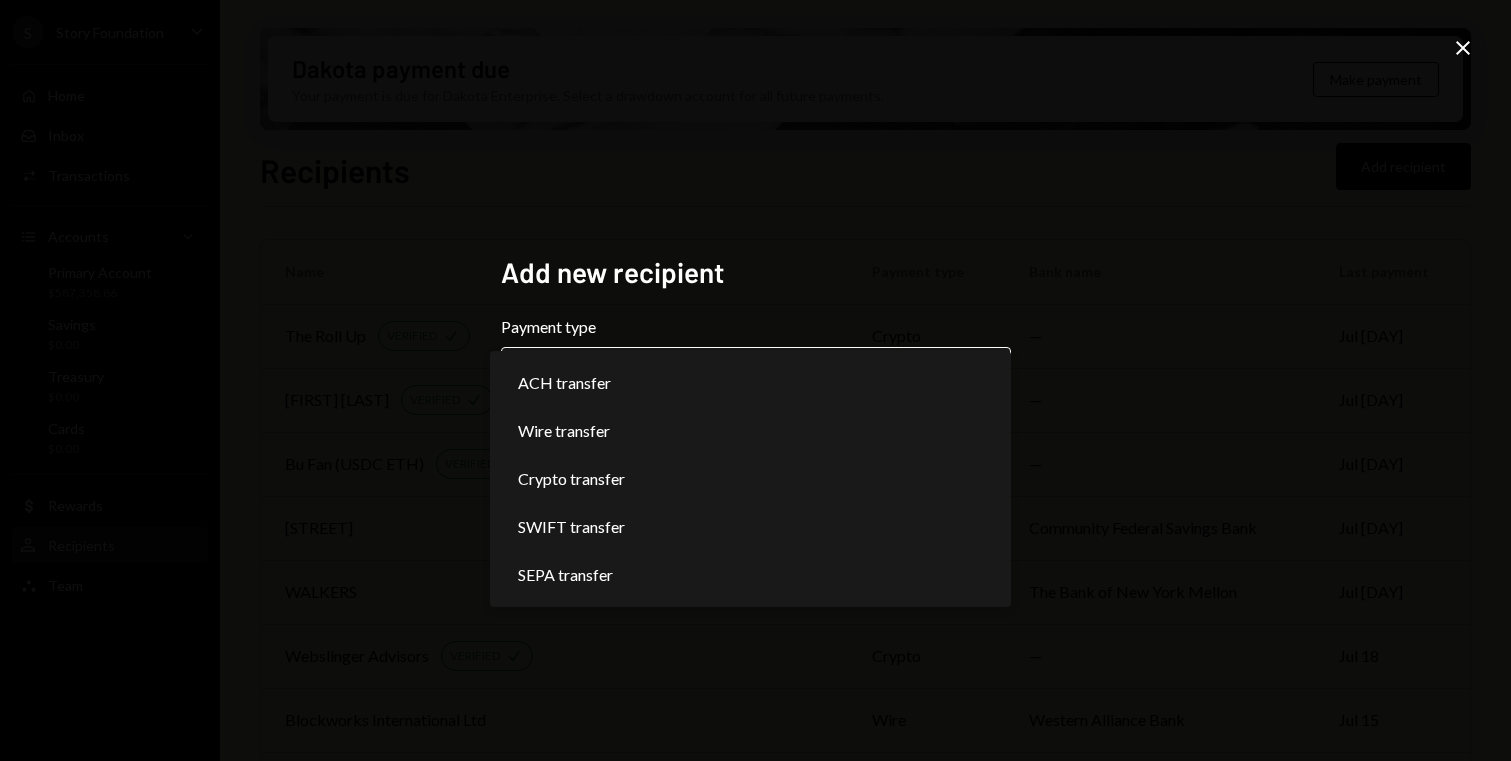 click on "Jul [DAY] [FIRST] [LAST]" at bounding box center [755, 380] 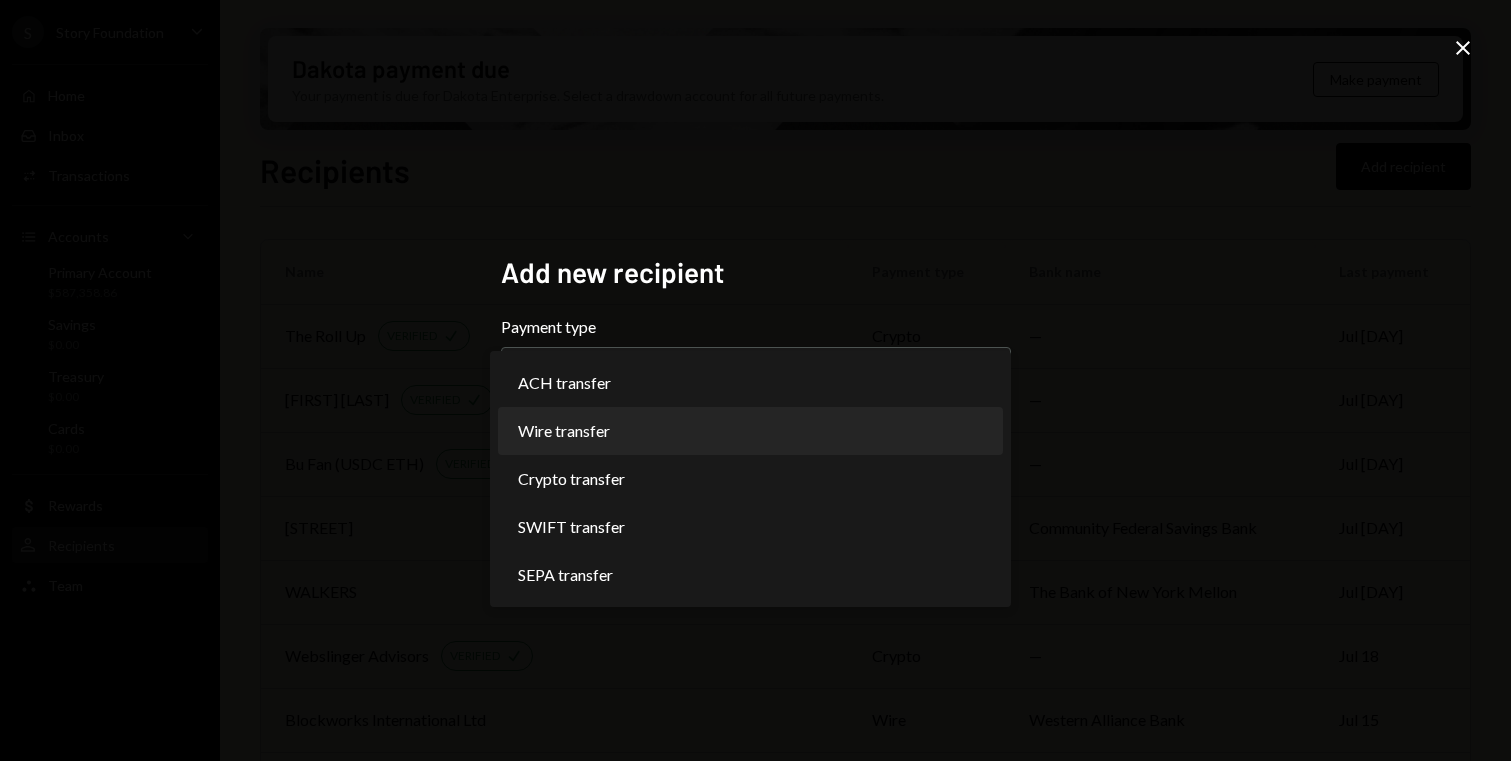 select on "****" 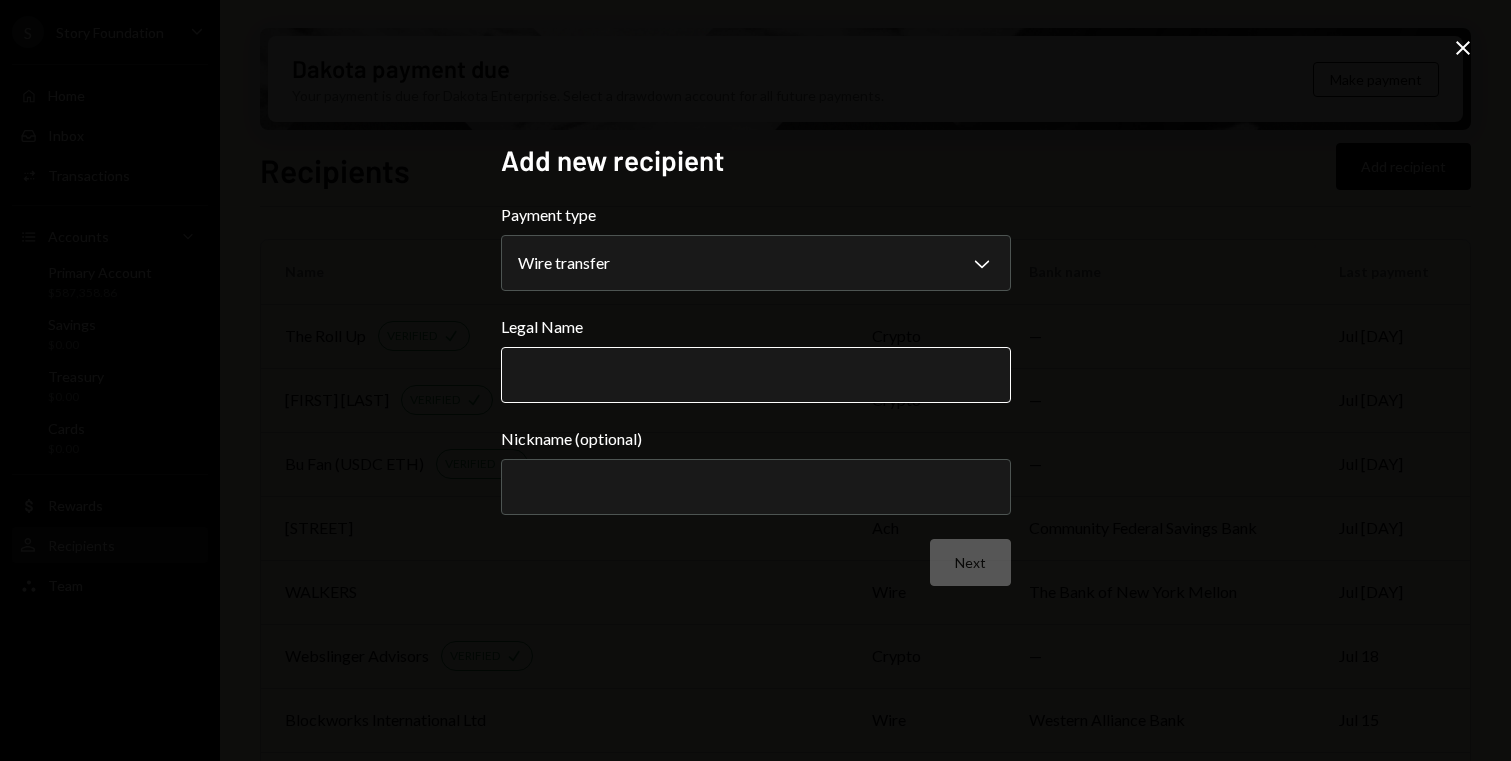 click on "Legal Name" at bounding box center [756, 375] 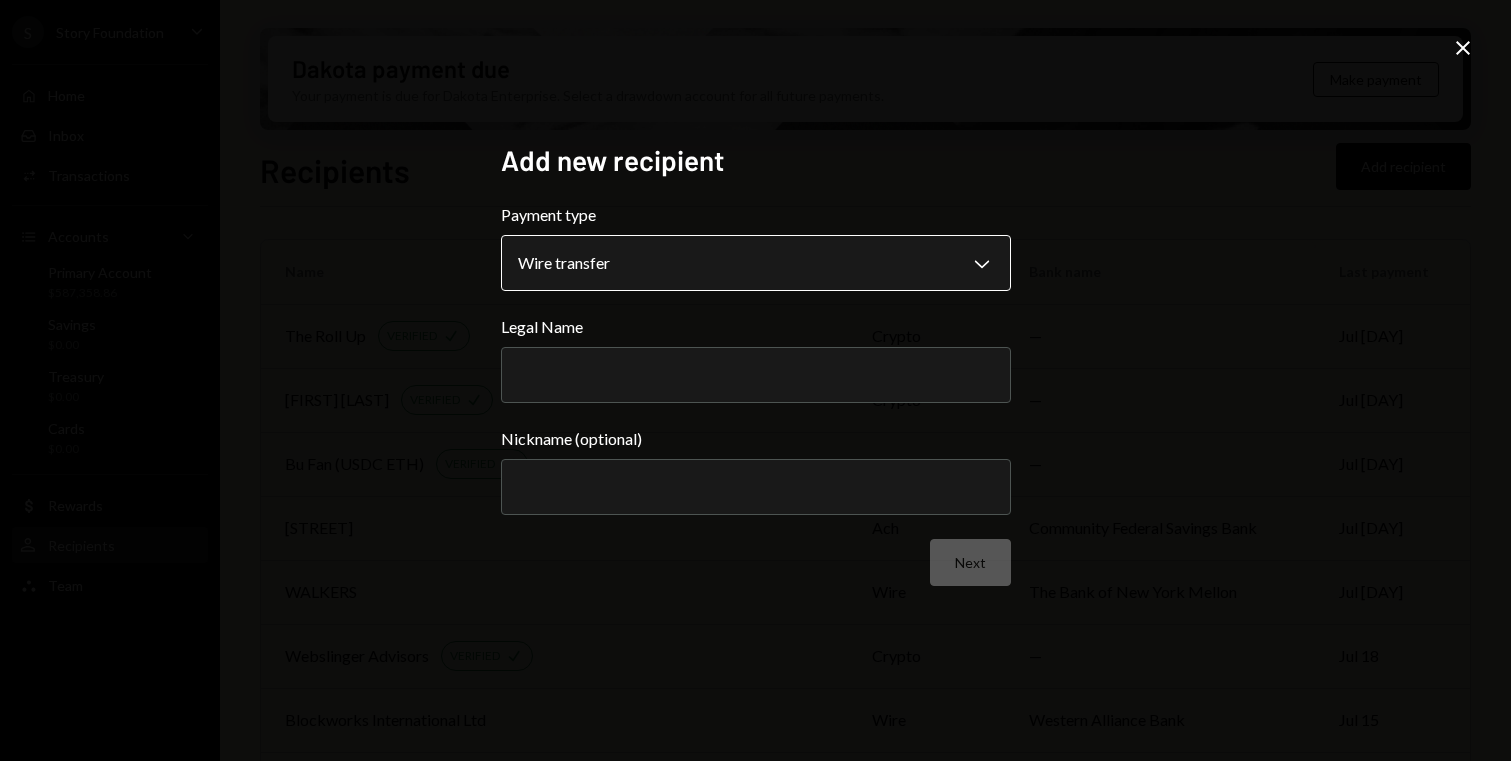 paste on "**********" 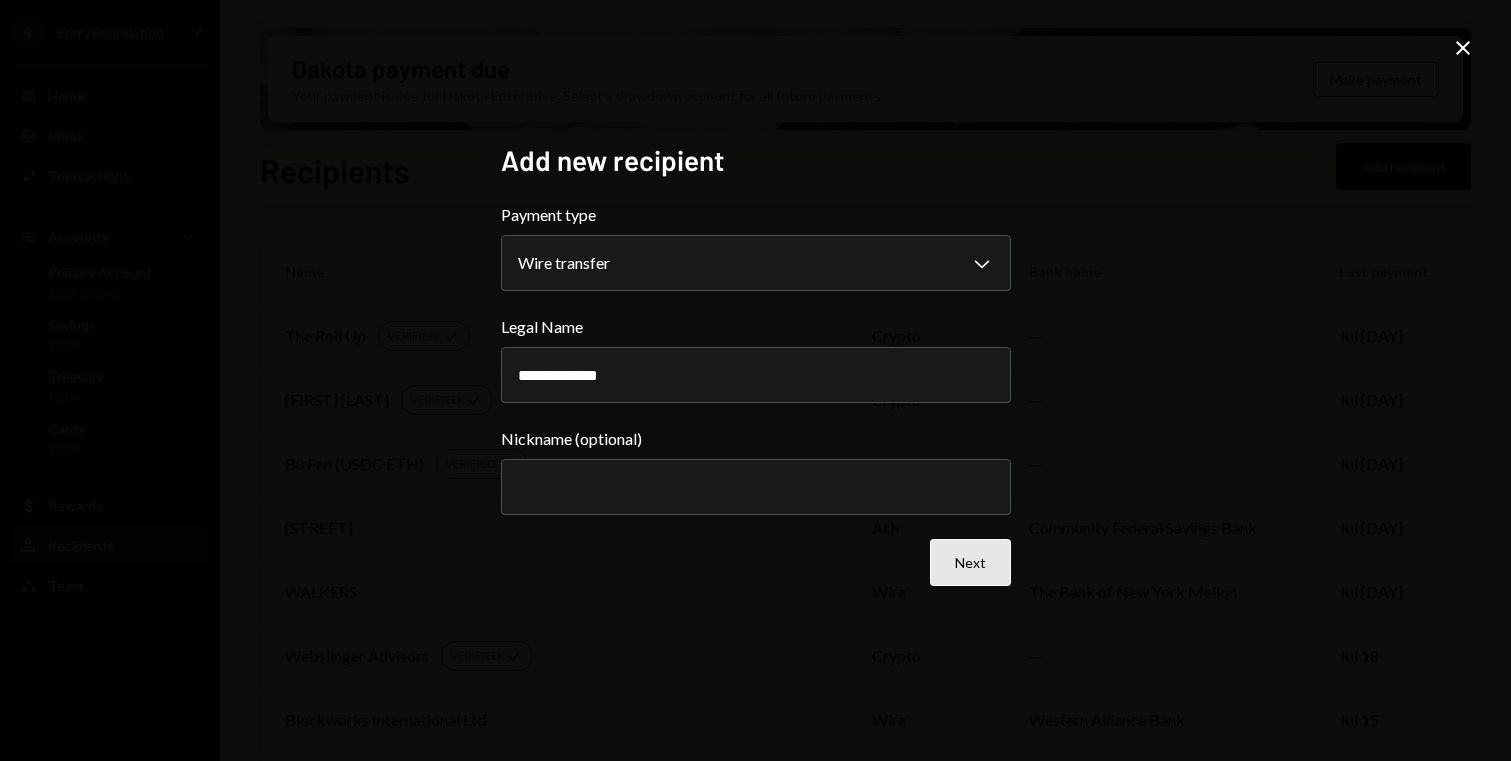 type on "**********" 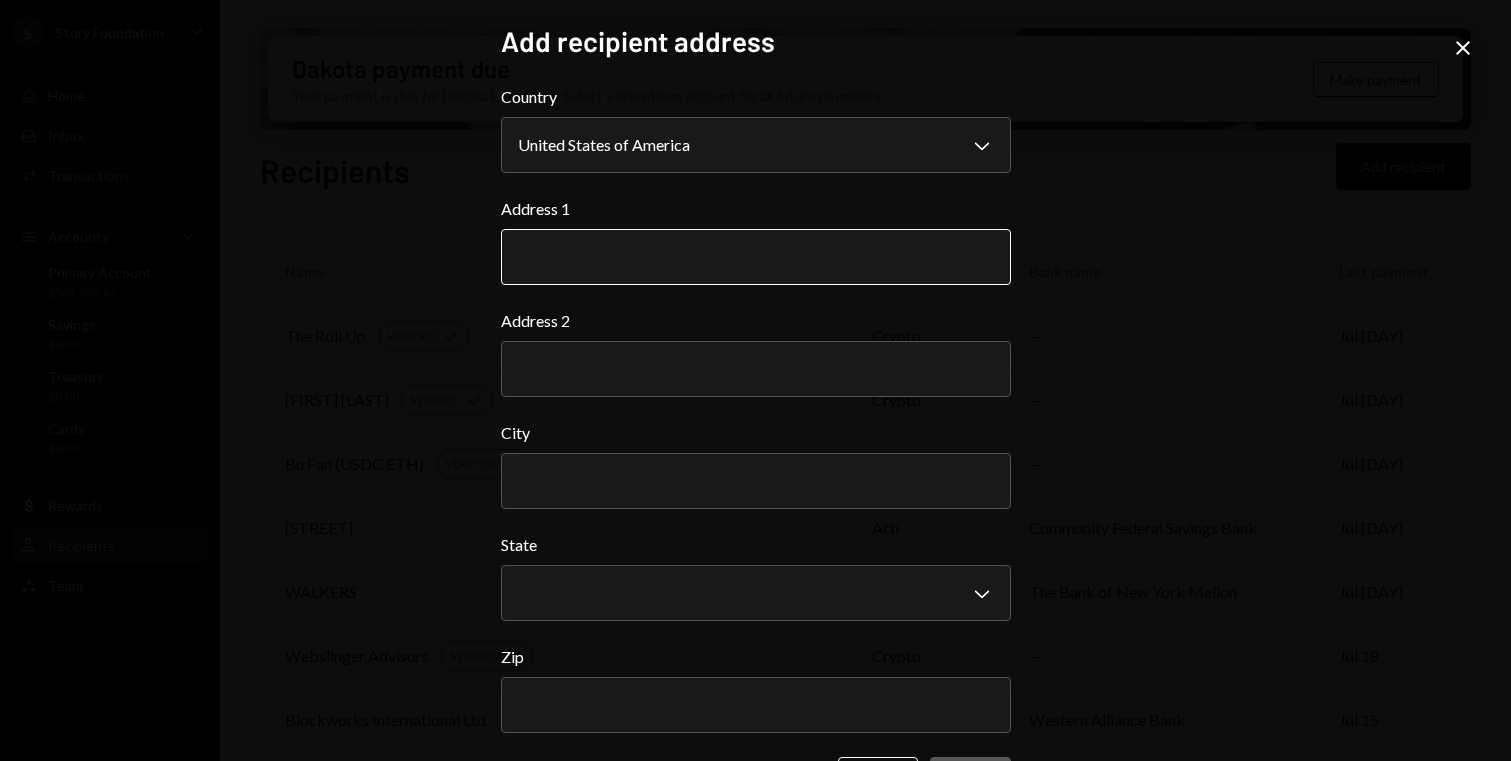 click on "Address 1" at bounding box center (756, 257) 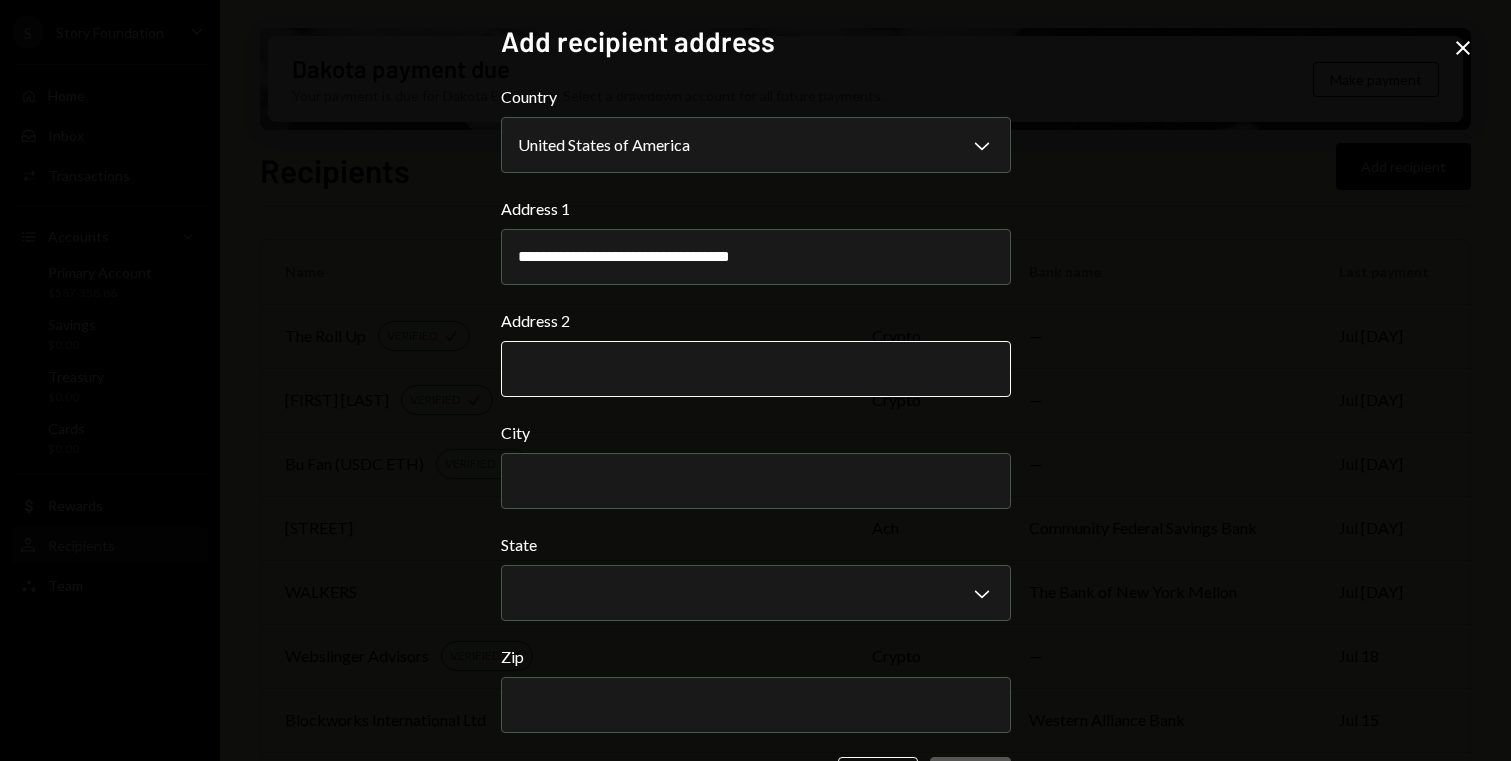 type on "**********" 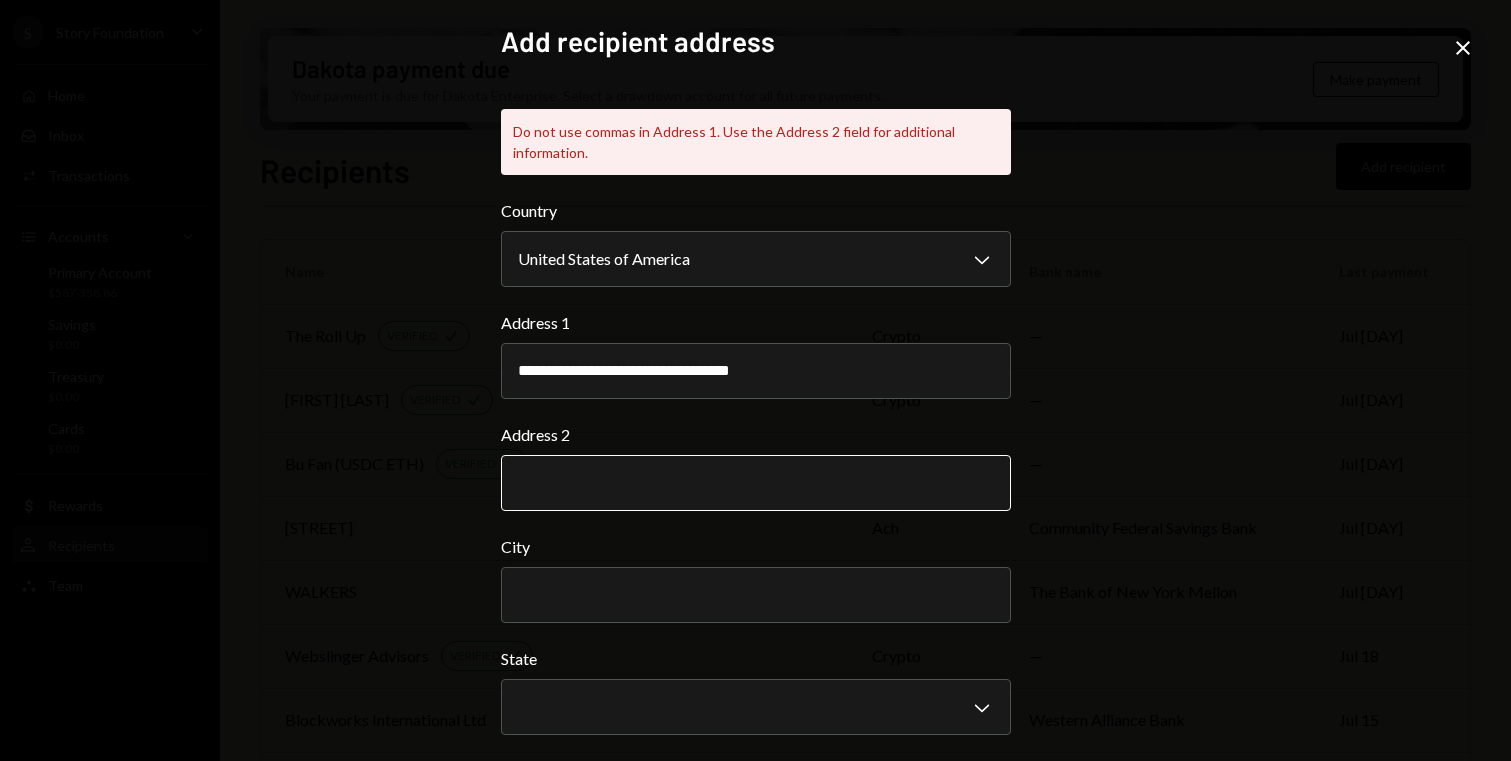 paste on "**********" 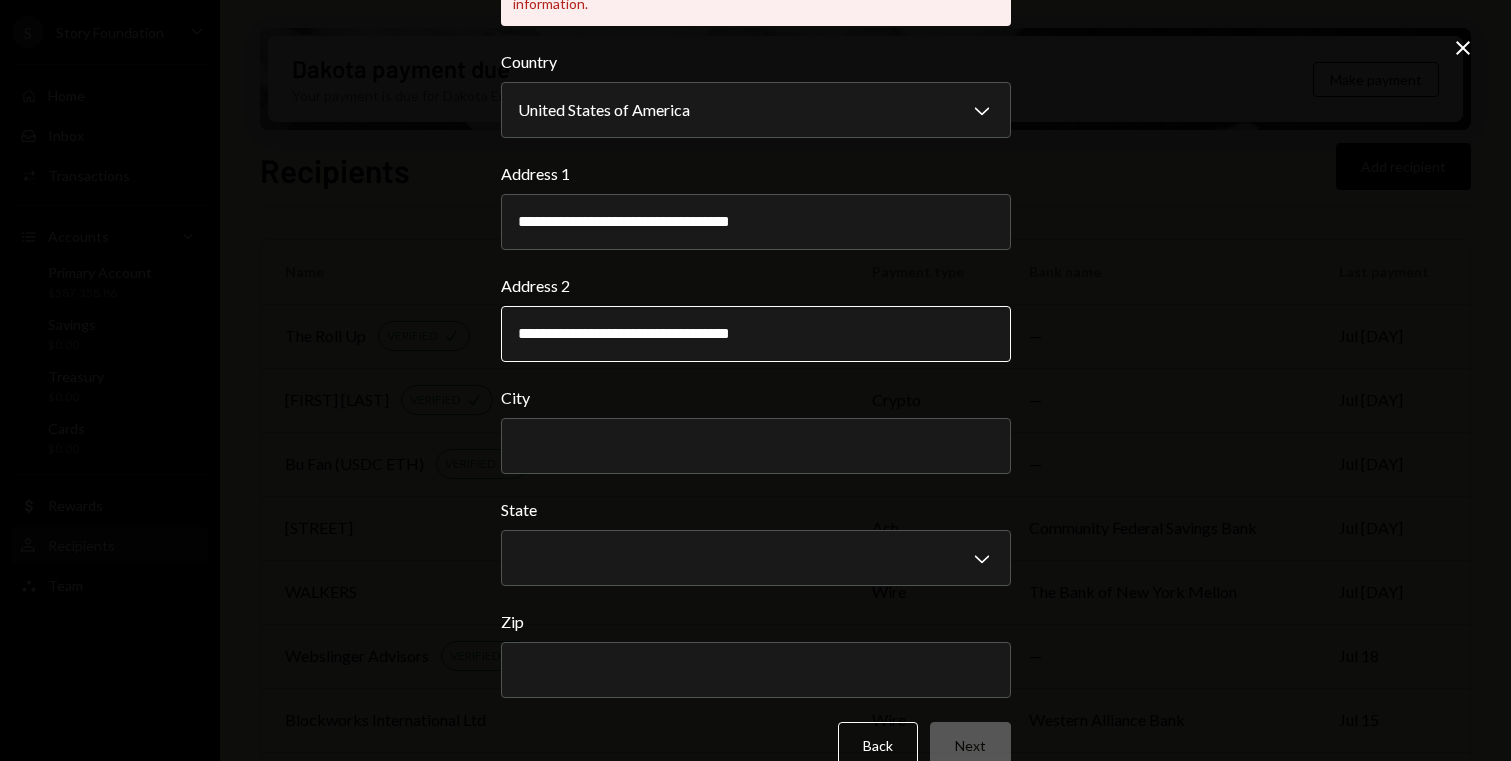 scroll, scrollTop: 188, scrollLeft: 0, axis: vertical 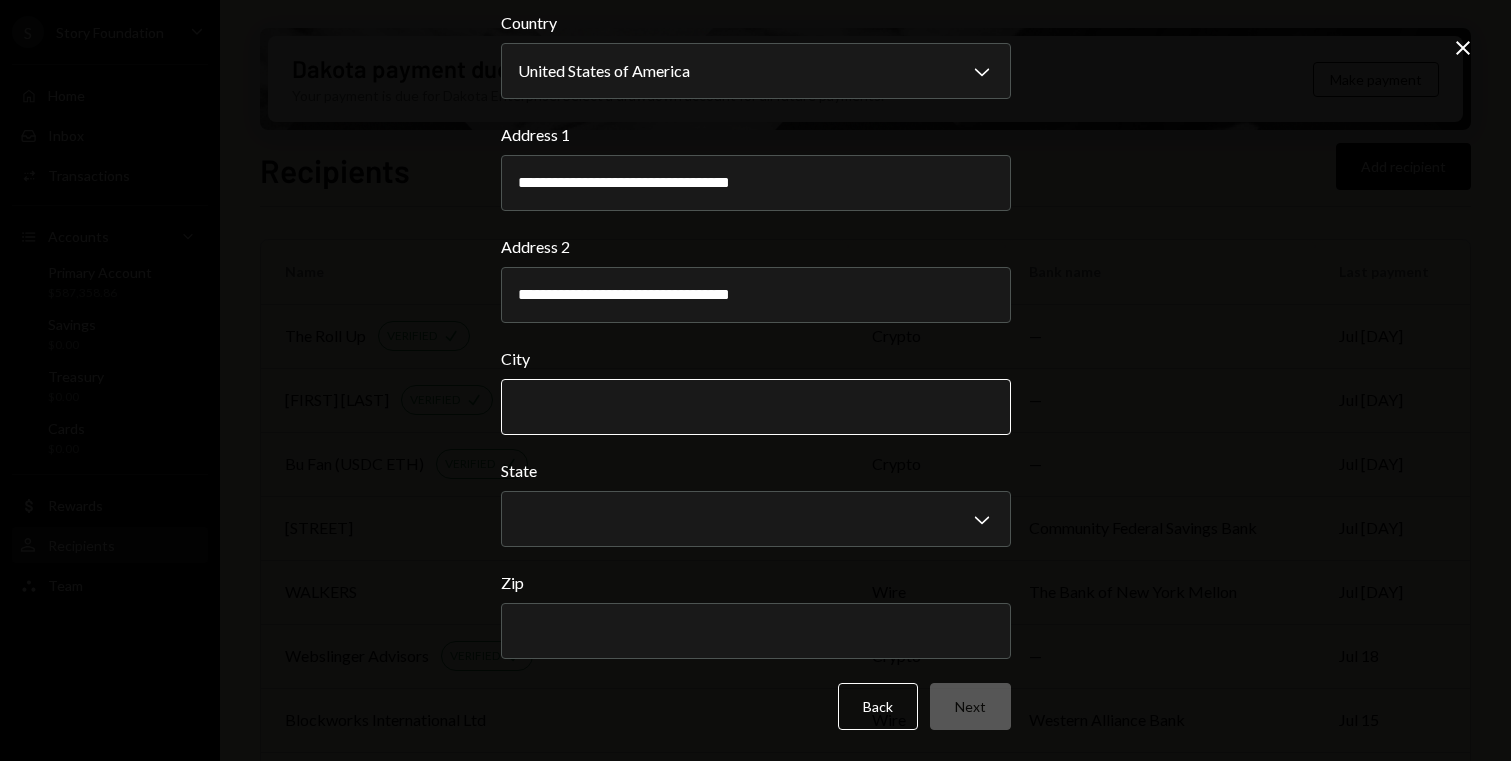 type on "**********" 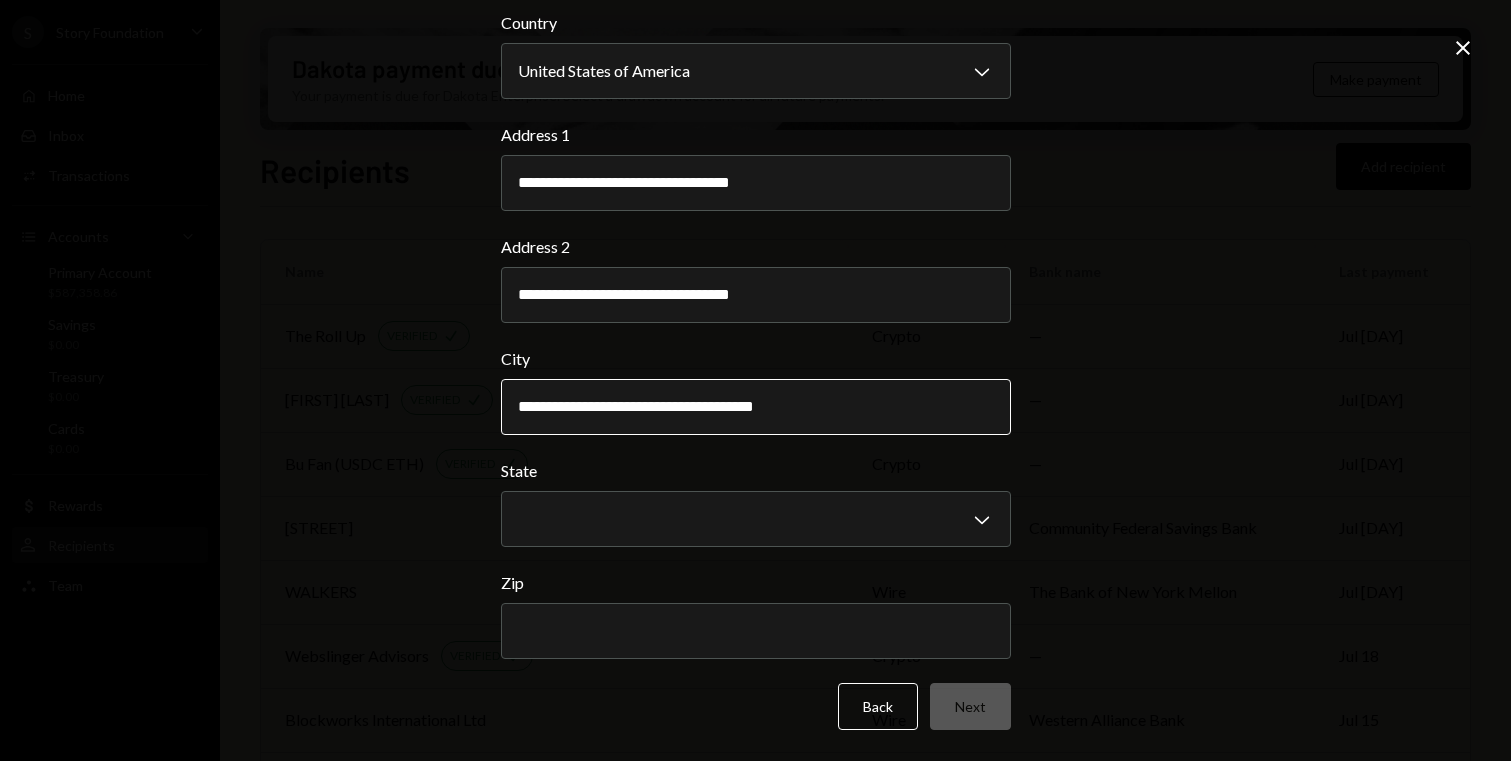 drag, startPoint x: 875, startPoint y: 408, endPoint x: 726, endPoint y: 407, distance: 149.00336 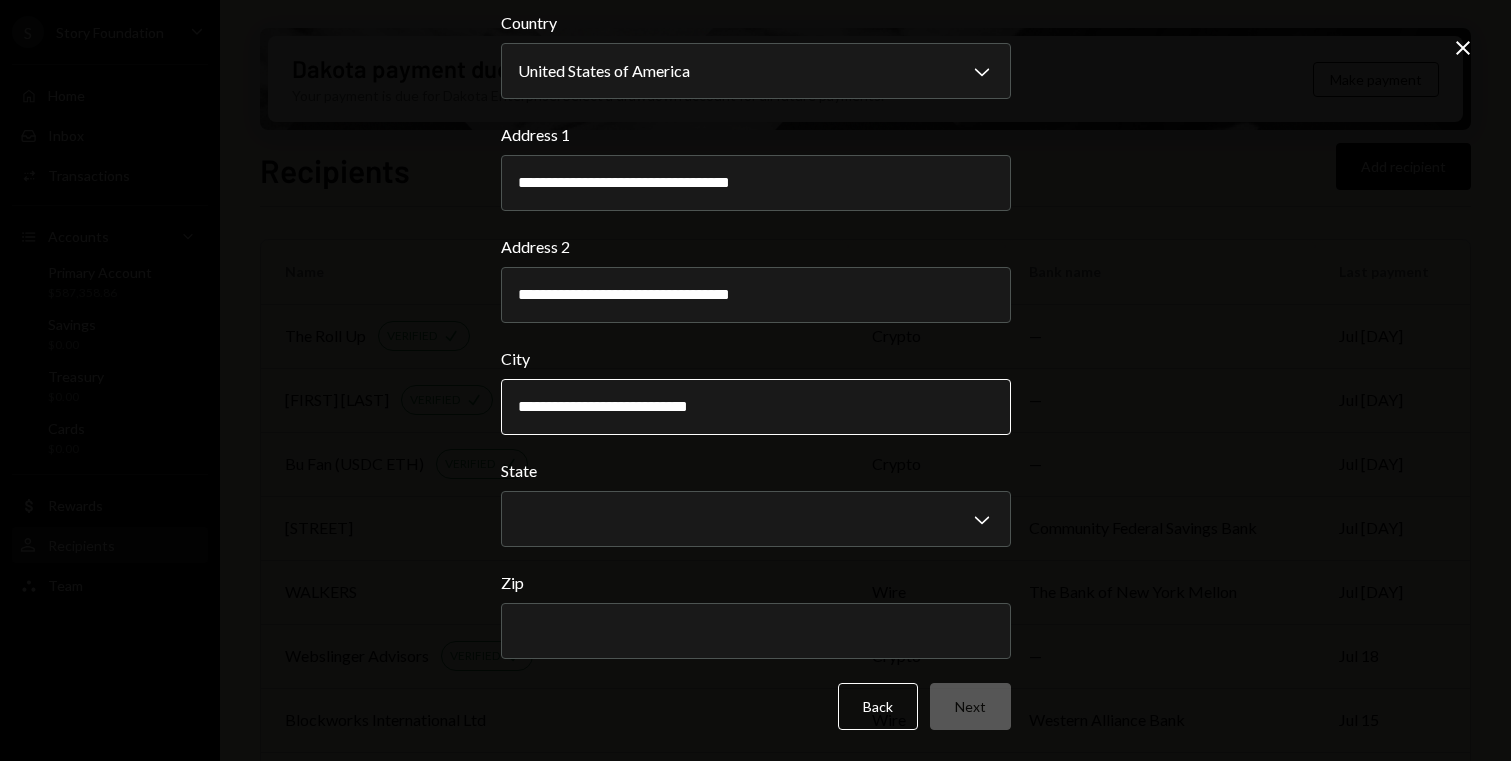 click on "**********" at bounding box center (756, 407) 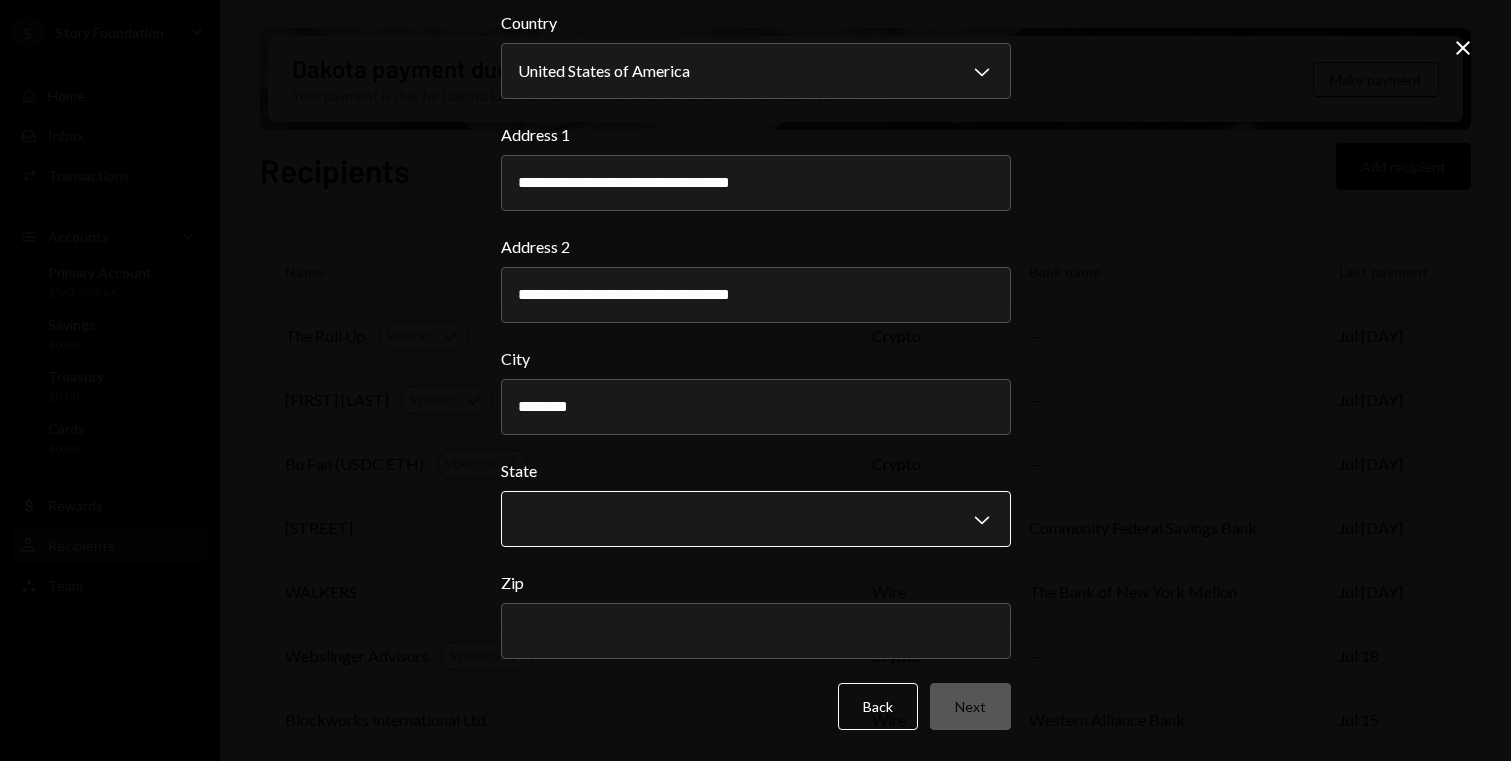 type on "********" 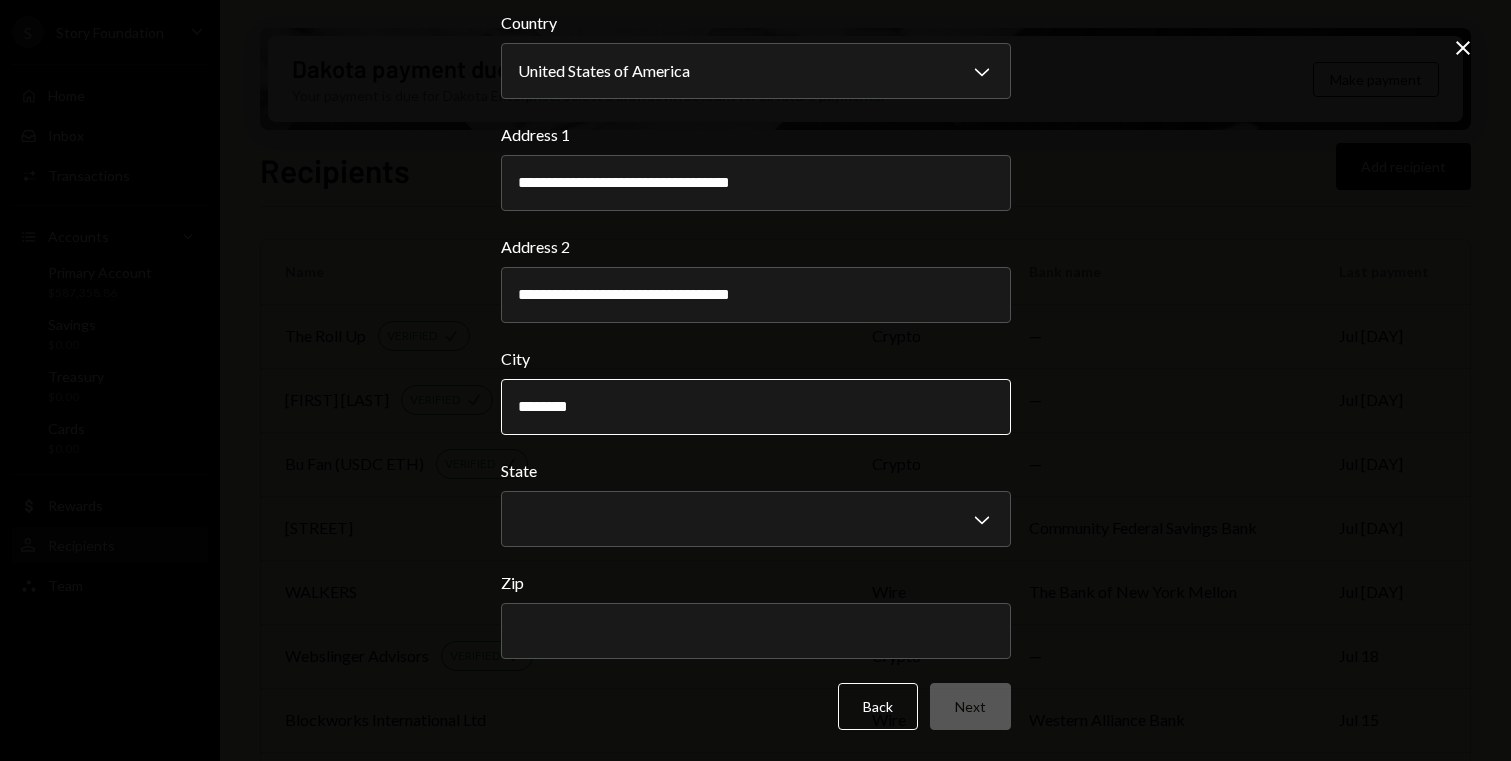 click on "********" at bounding box center [756, 407] 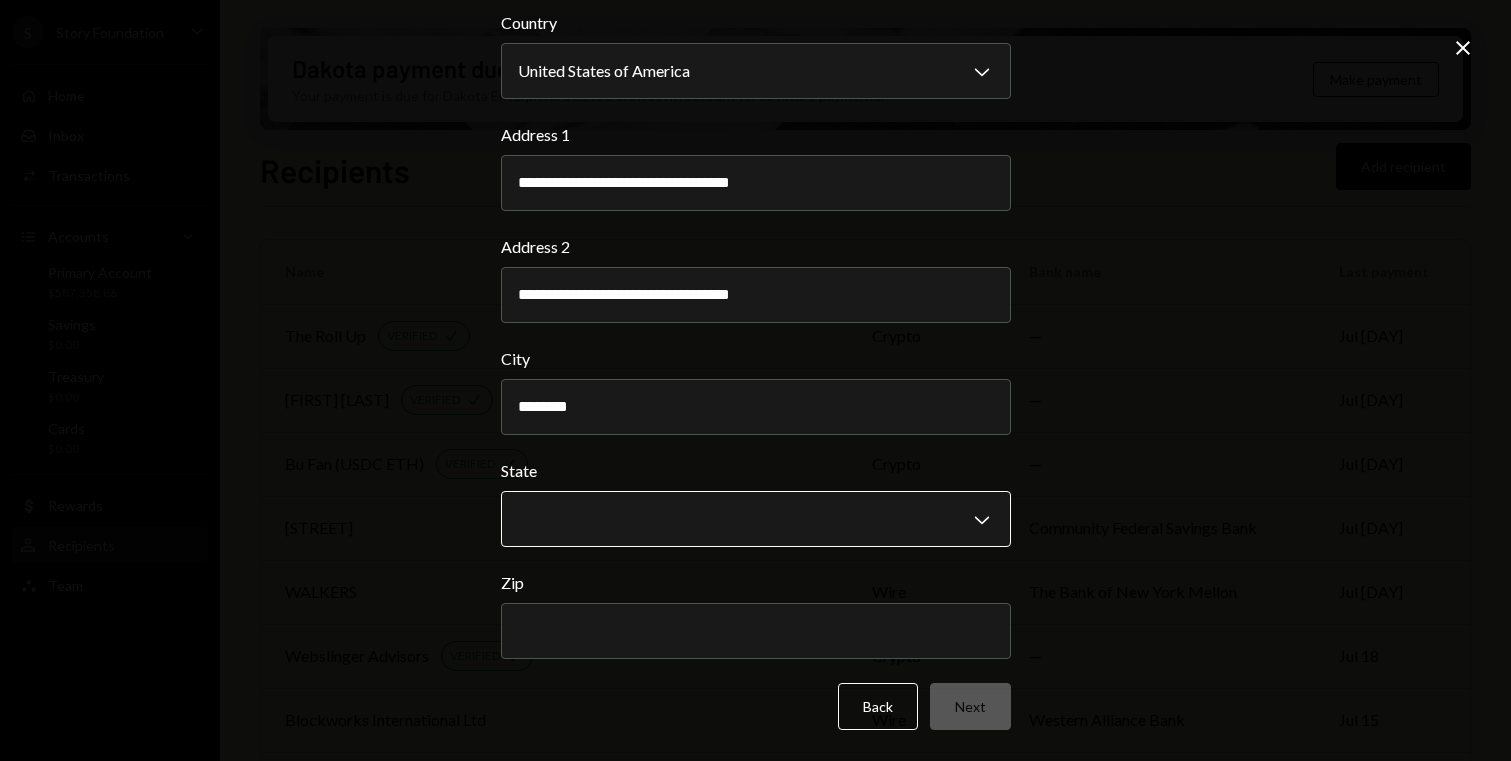click on "Jul [DAY] [FIRST] [LAST]" at bounding box center [755, 380] 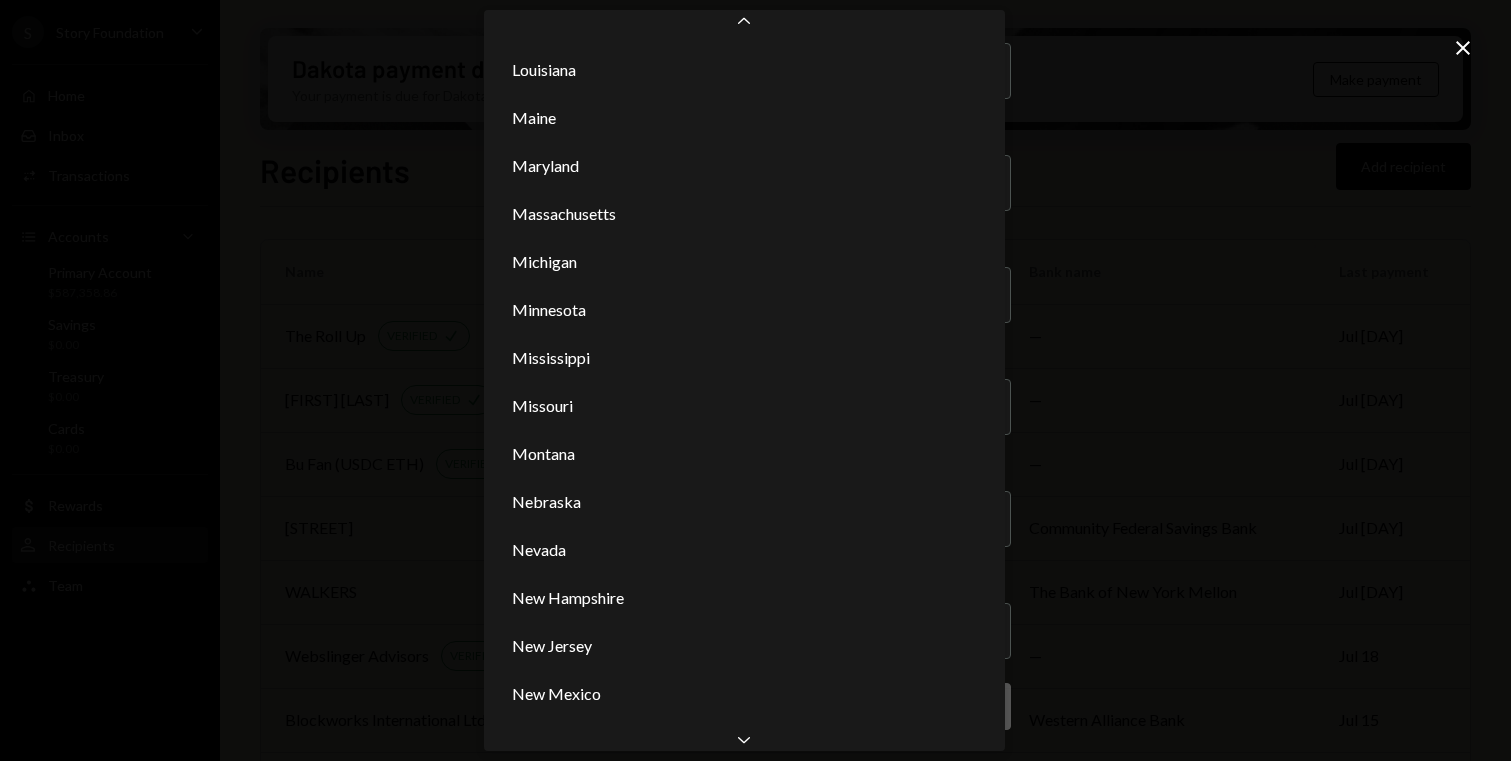 scroll, scrollTop: 764, scrollLeft: 0, axis: vertical 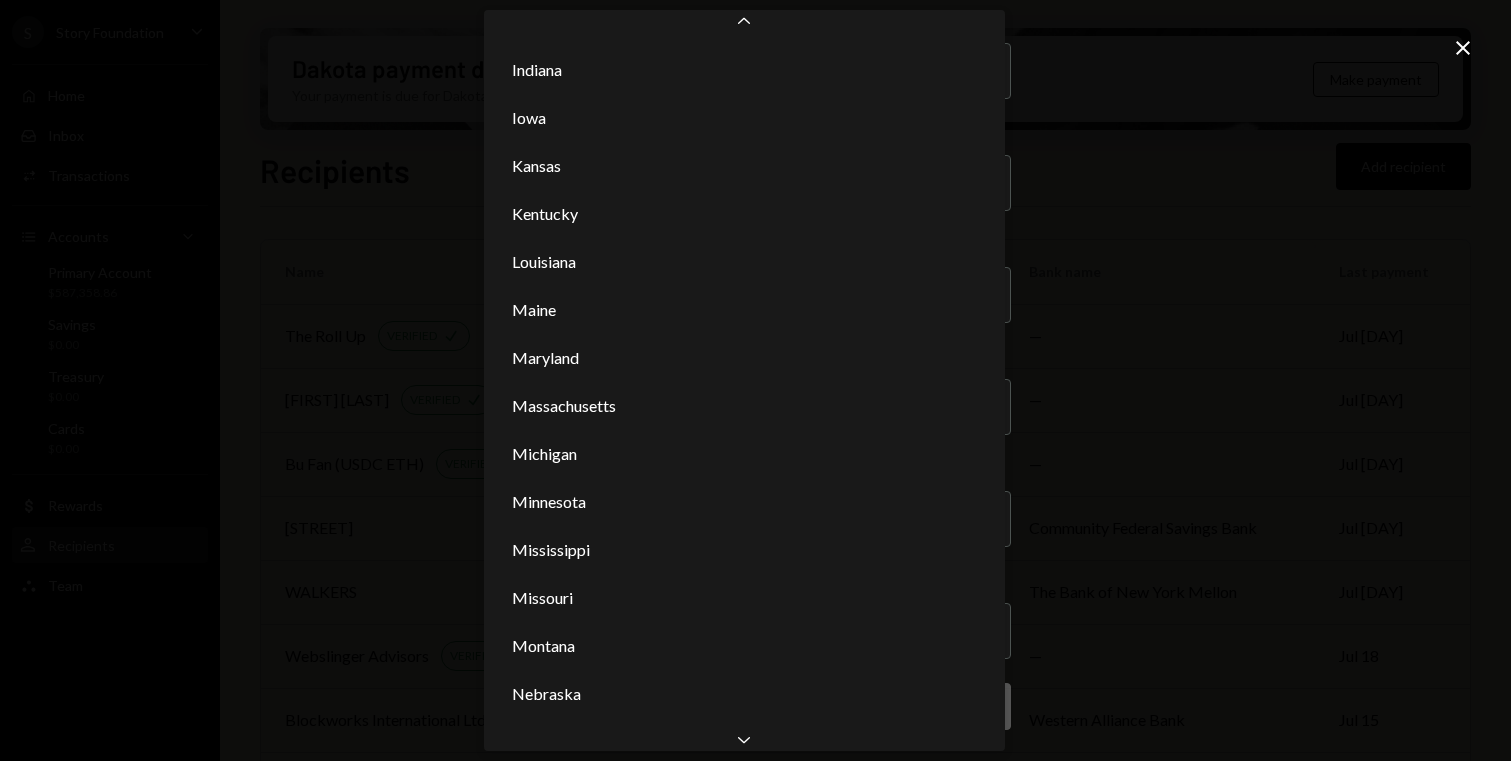 click on "**********" at bounding box center (755, 380) 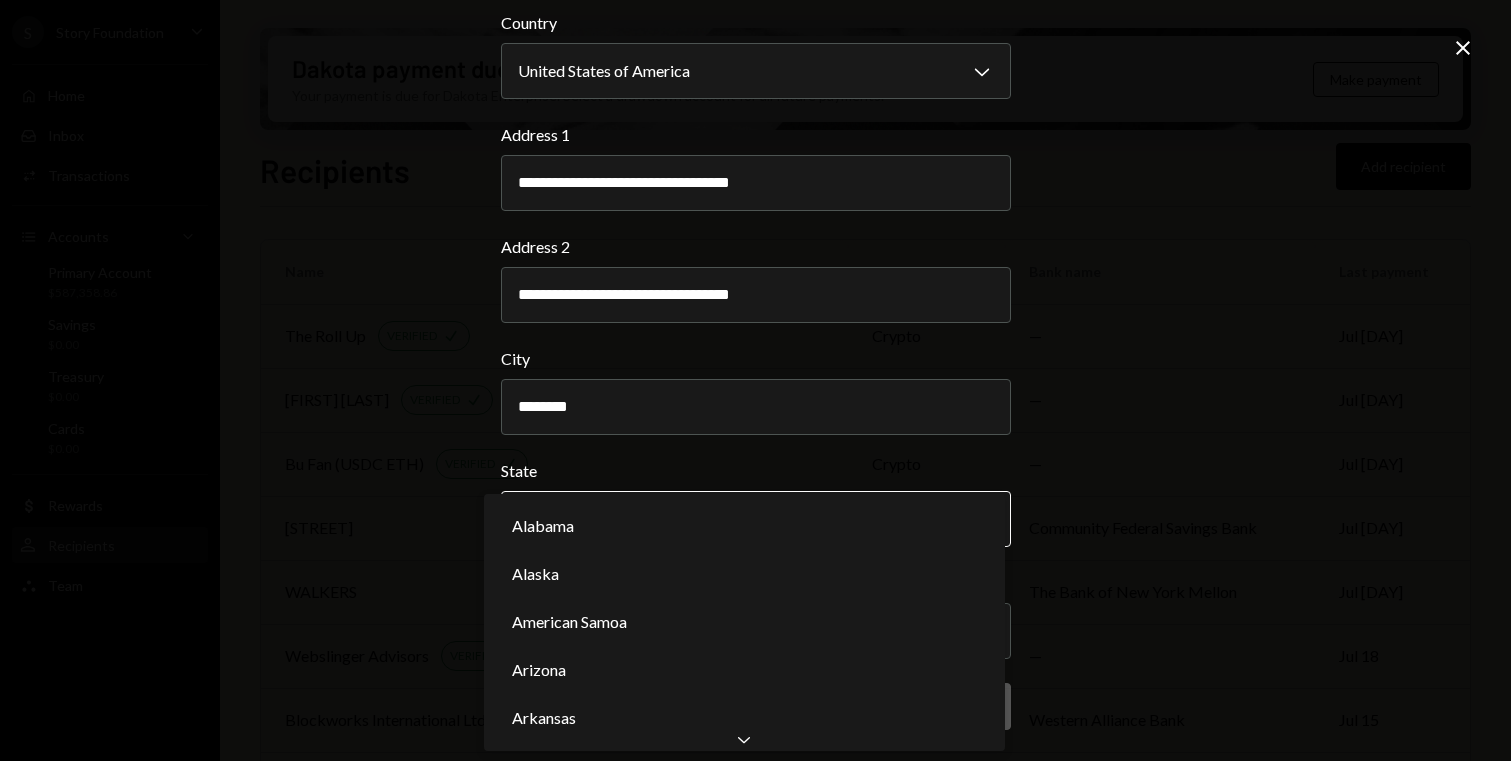 click on "Jul [DAY] [FIRST] [LAST]" at bounding box center [755, 380] 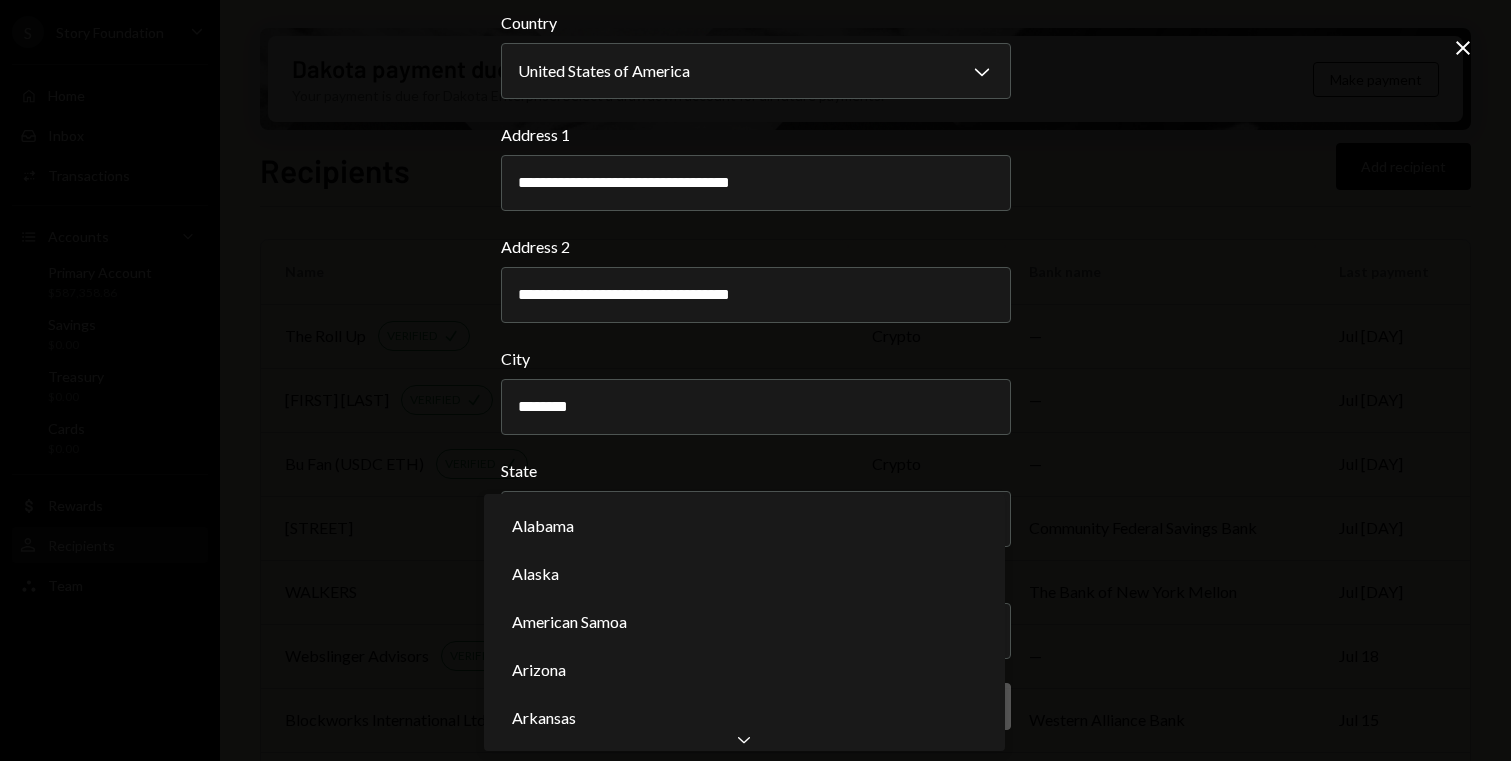 scroll, scrollTop: 0, scrollLeft: 0, axis: both 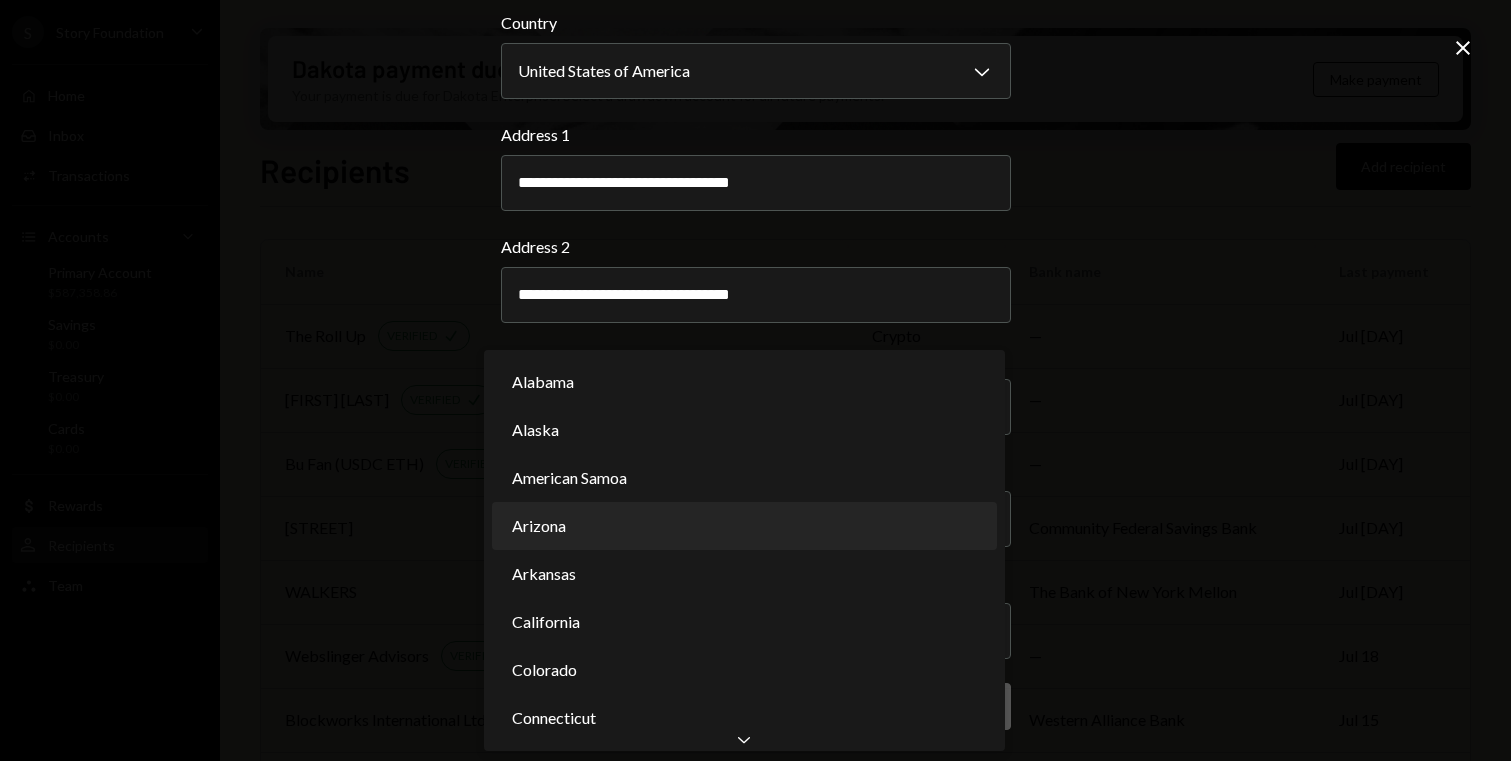 type 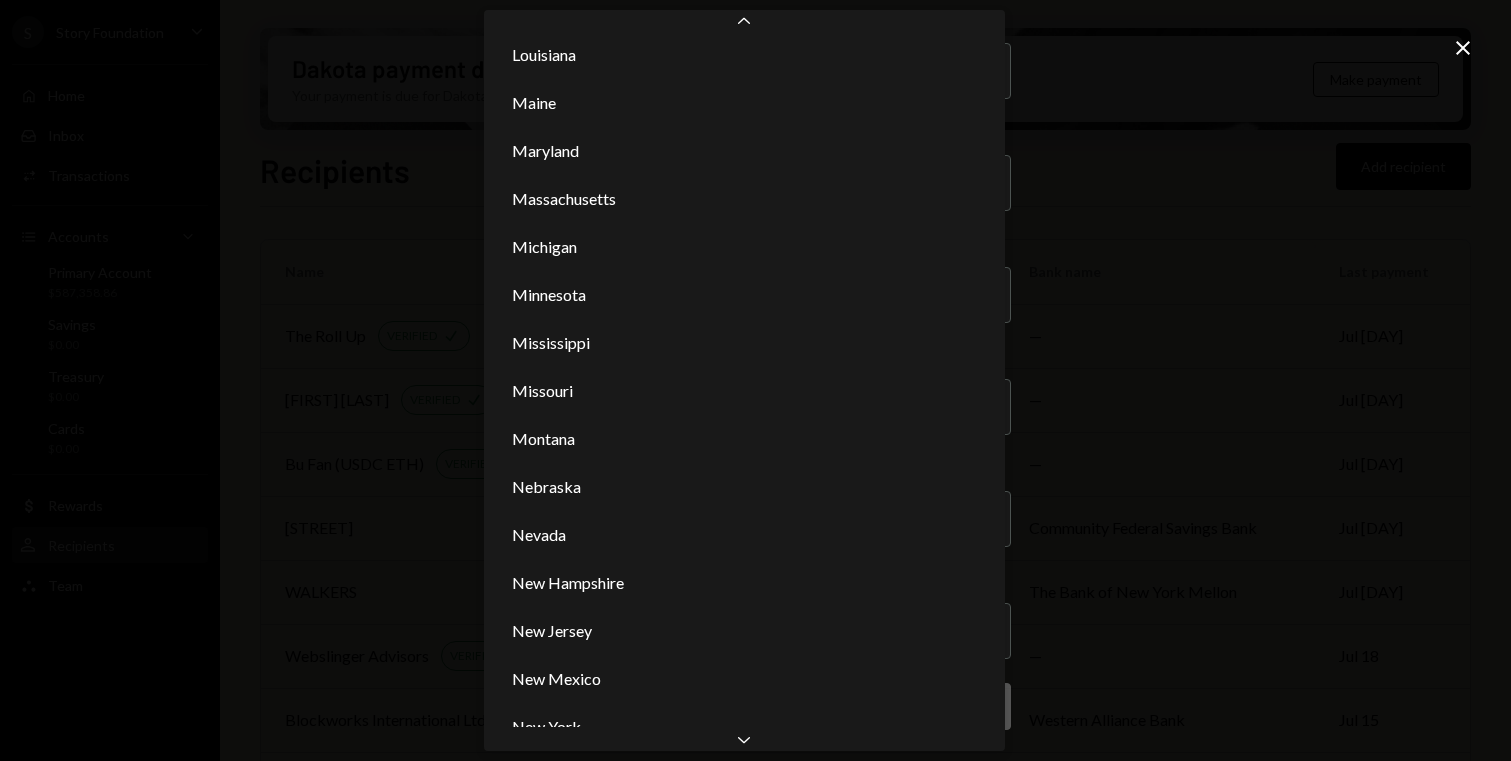scroll, scrollTop: 1163, scrollLeft: 0, axis: vertical 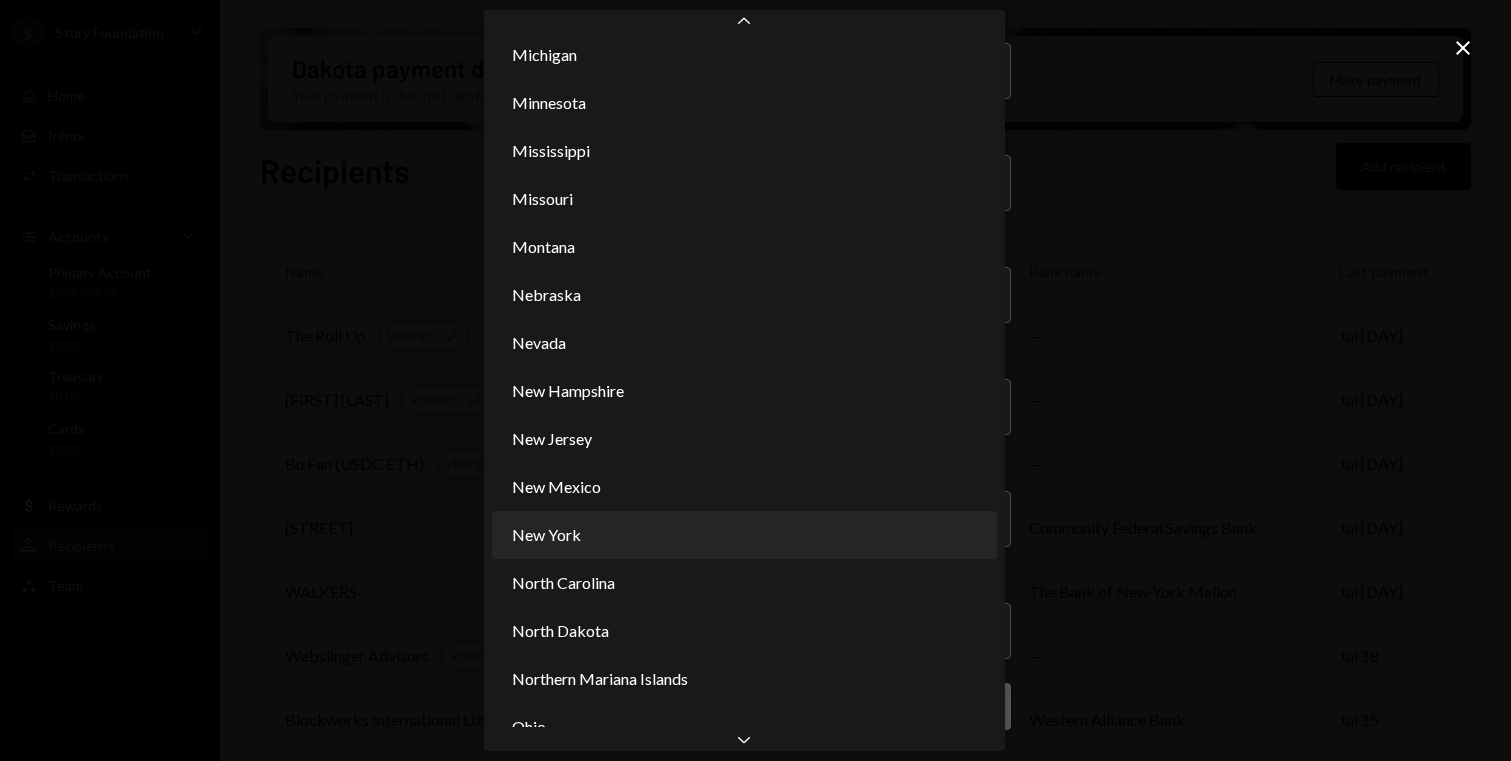 select on "**" 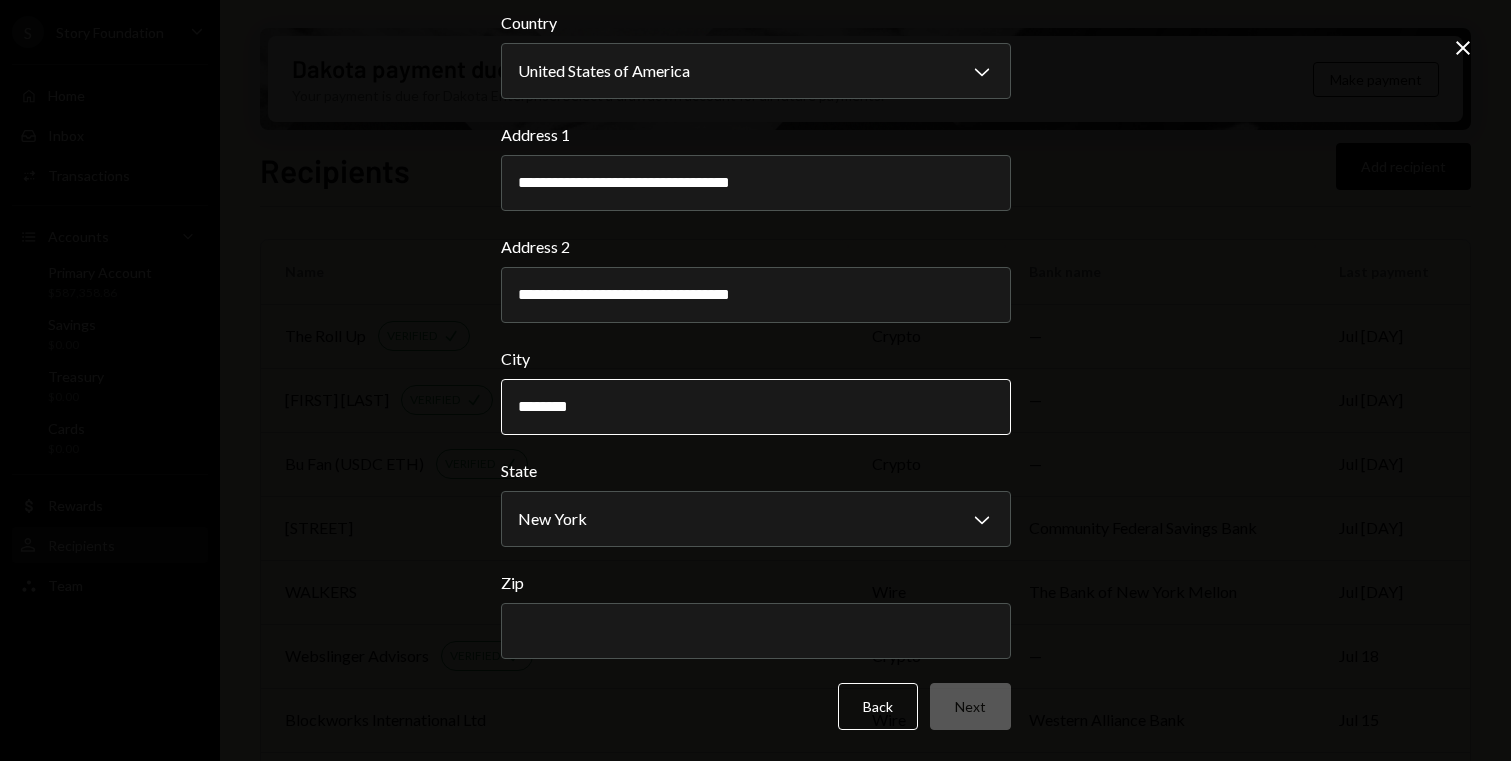 click on "********" at bounding box center [756, 407] 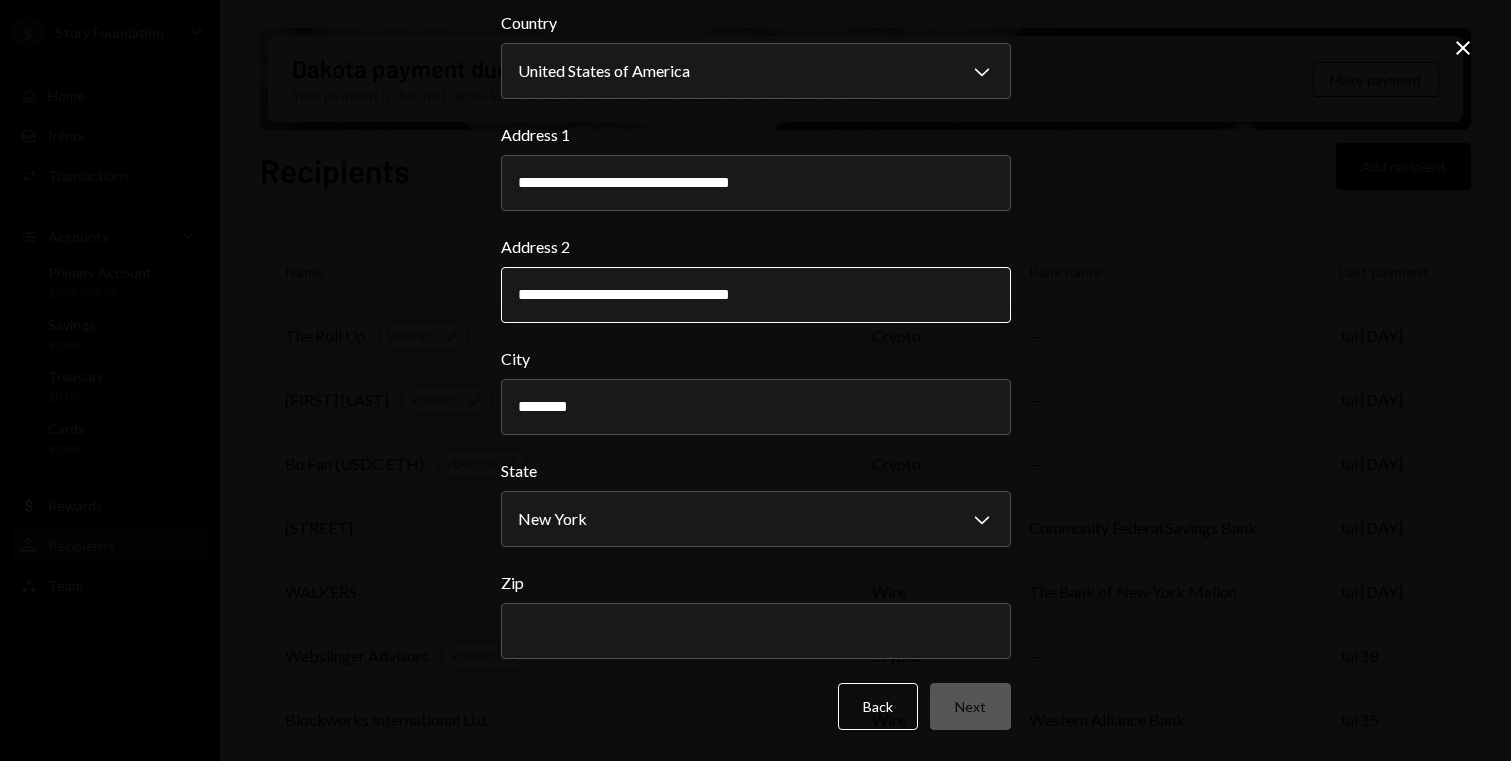 click on "**********" at bounding box center (756, 295) 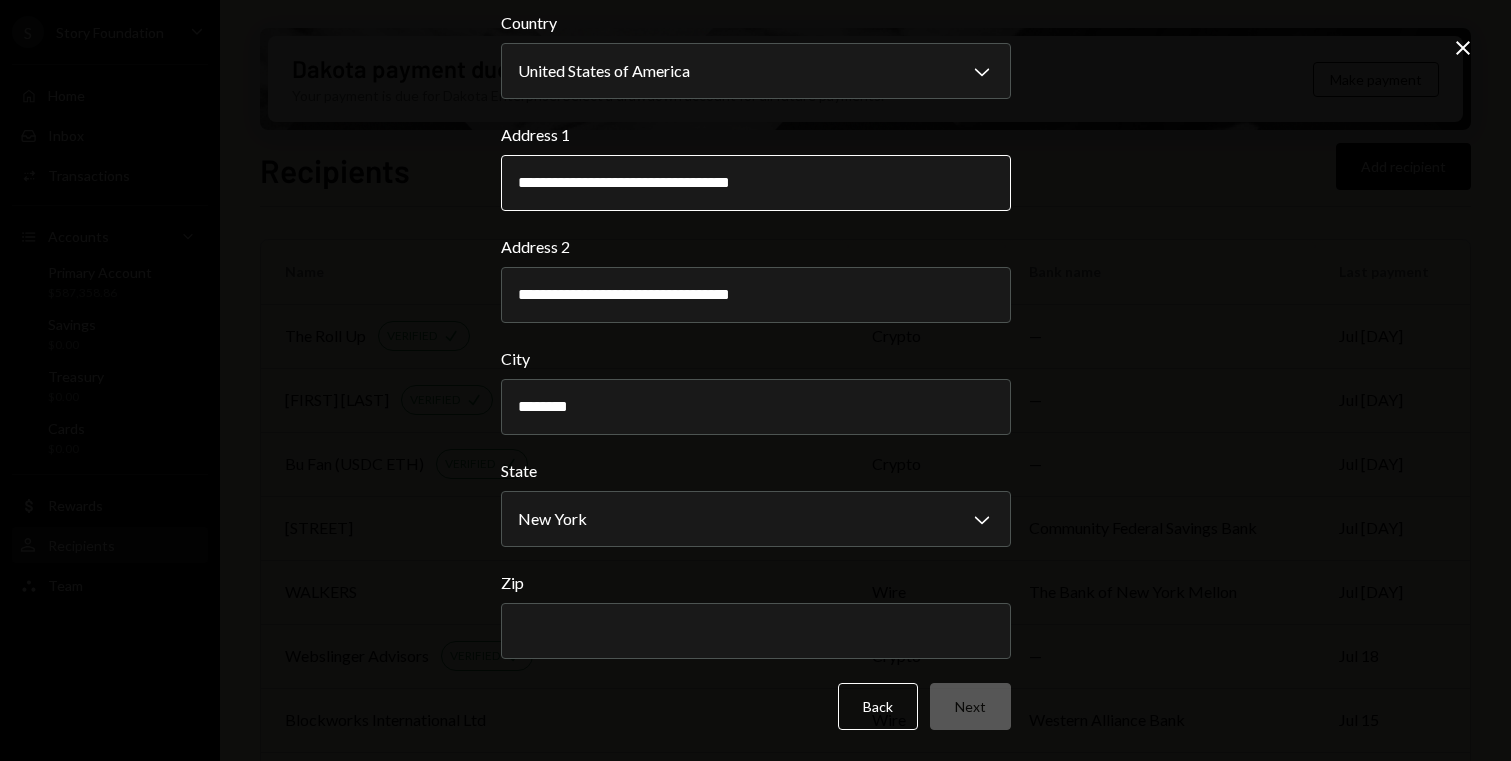 drag, startPoint x: 812, startPoint y: 186, endPoint x: 650, endPoint y: 185, distance: 162.00308 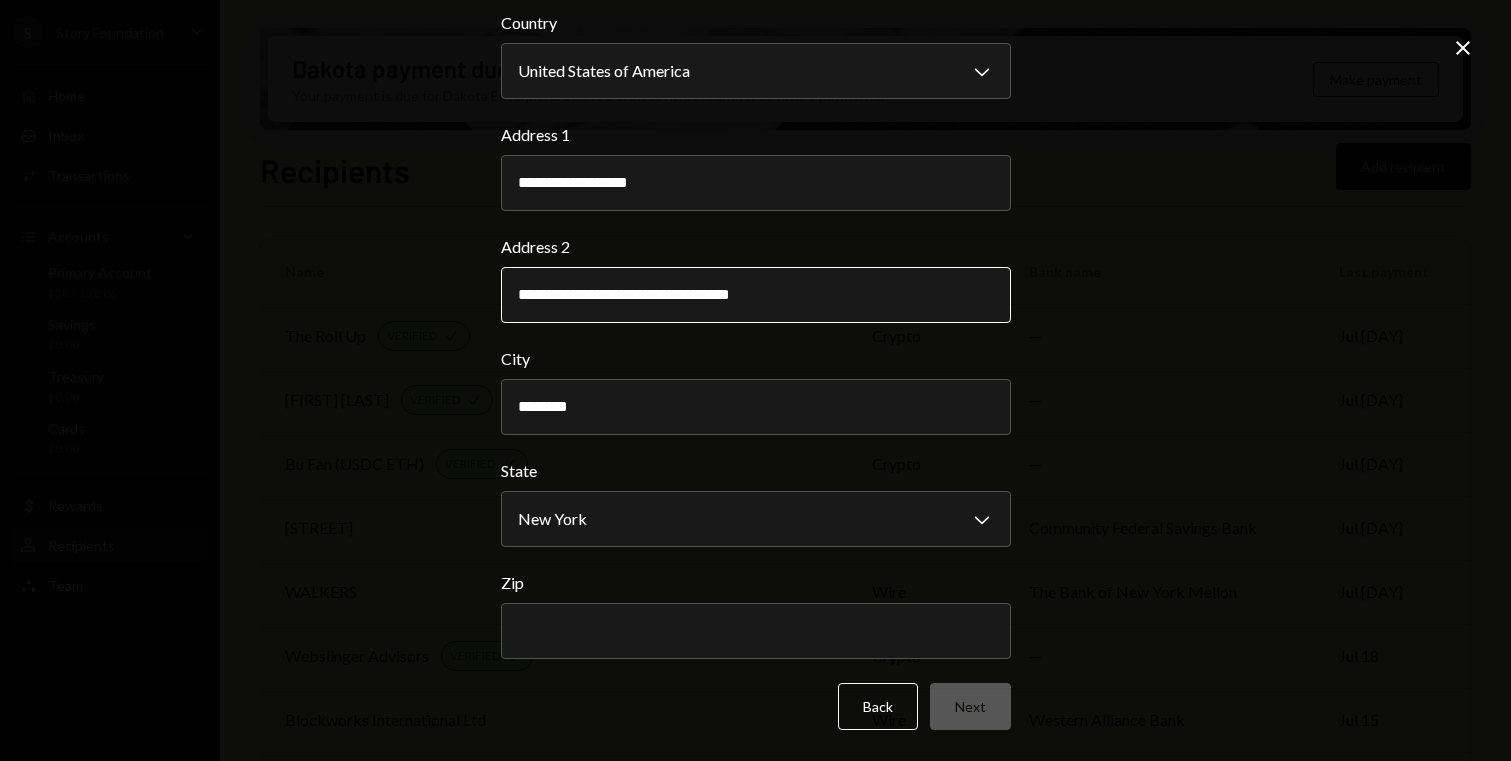 type on "**********" 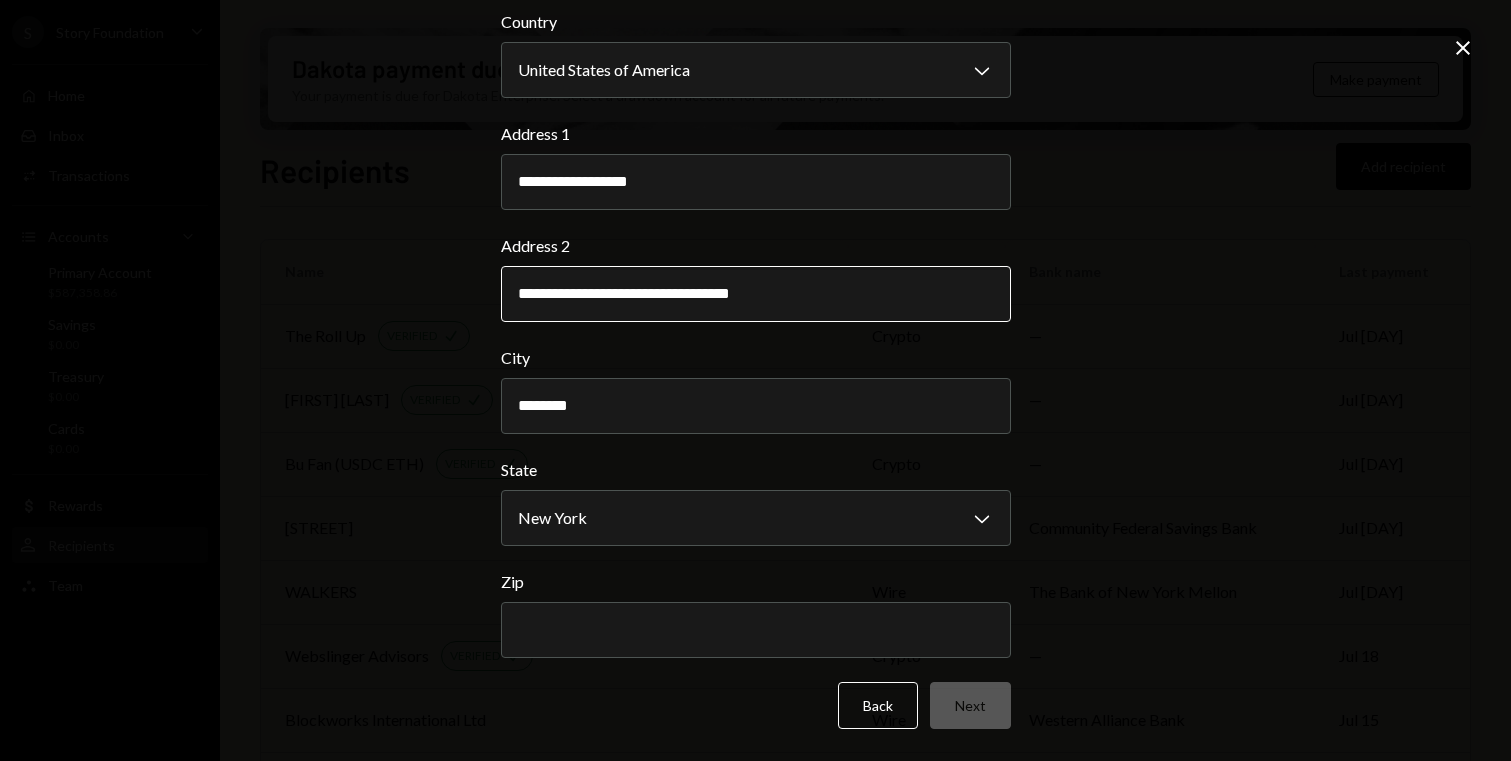 scroll, scrollTop: 74, scrollLeft: 0, axis: vertical 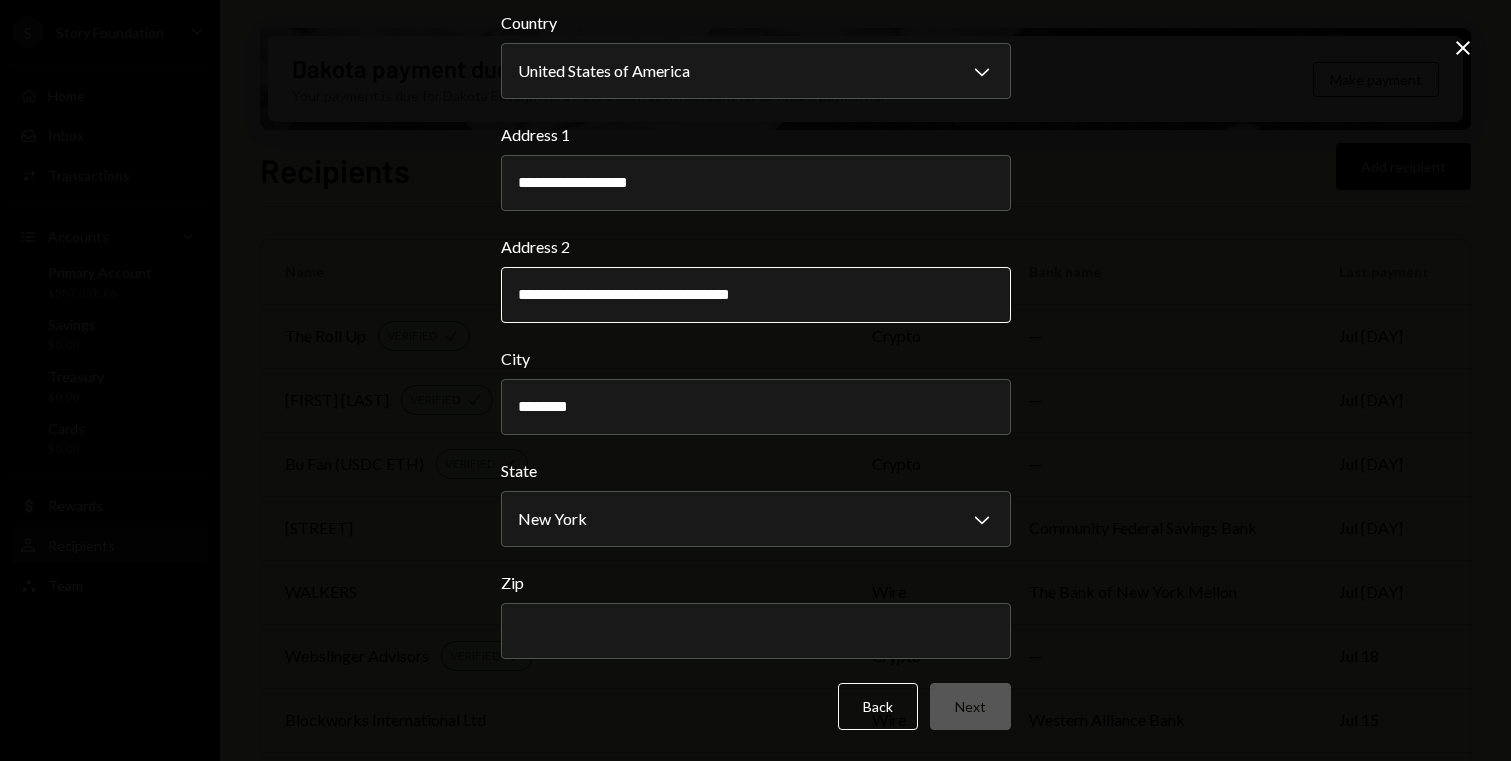 drag, startPoint x: 832, startPoint y: 294, endPoint x: 577, endPoint y: 296, distance: 255.00784 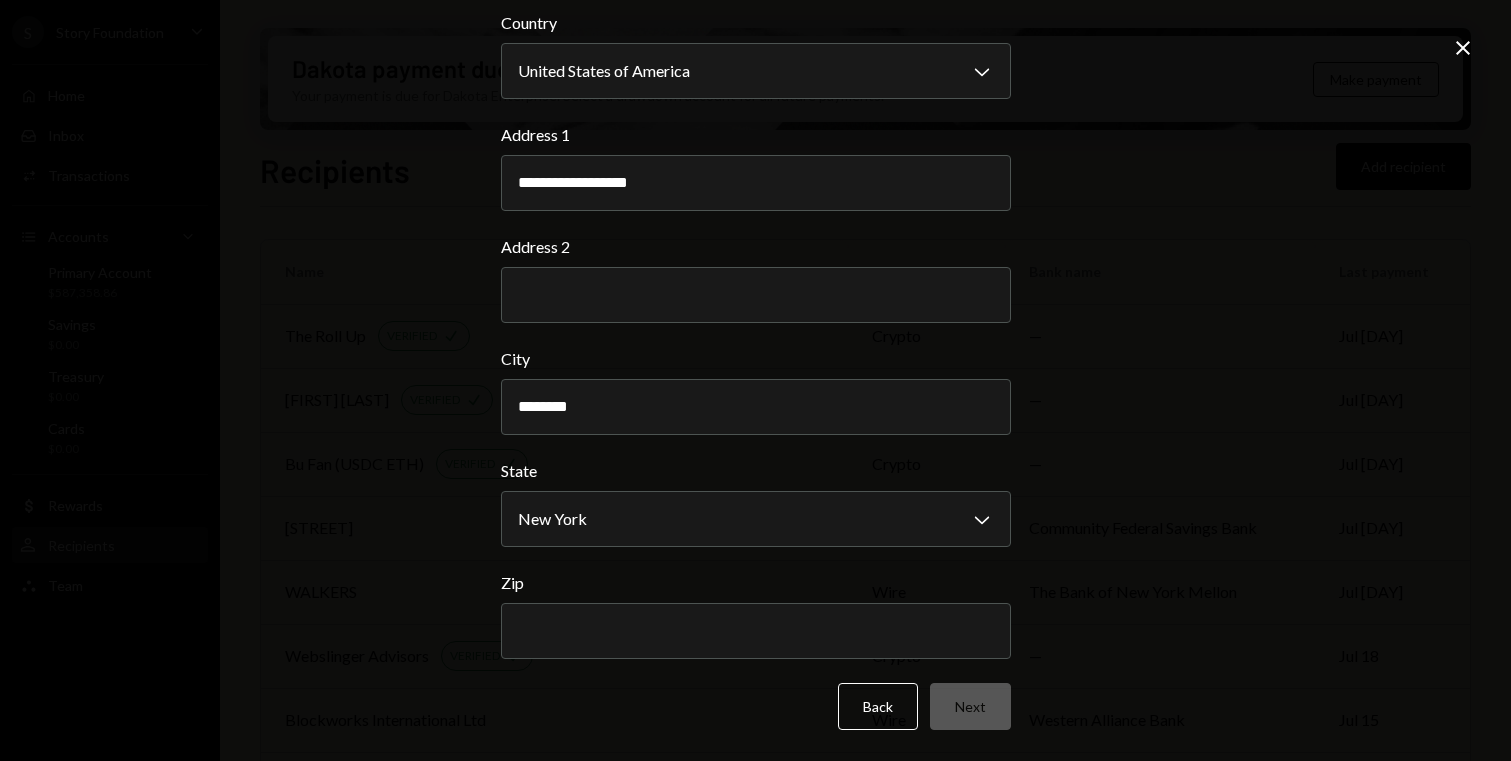 type 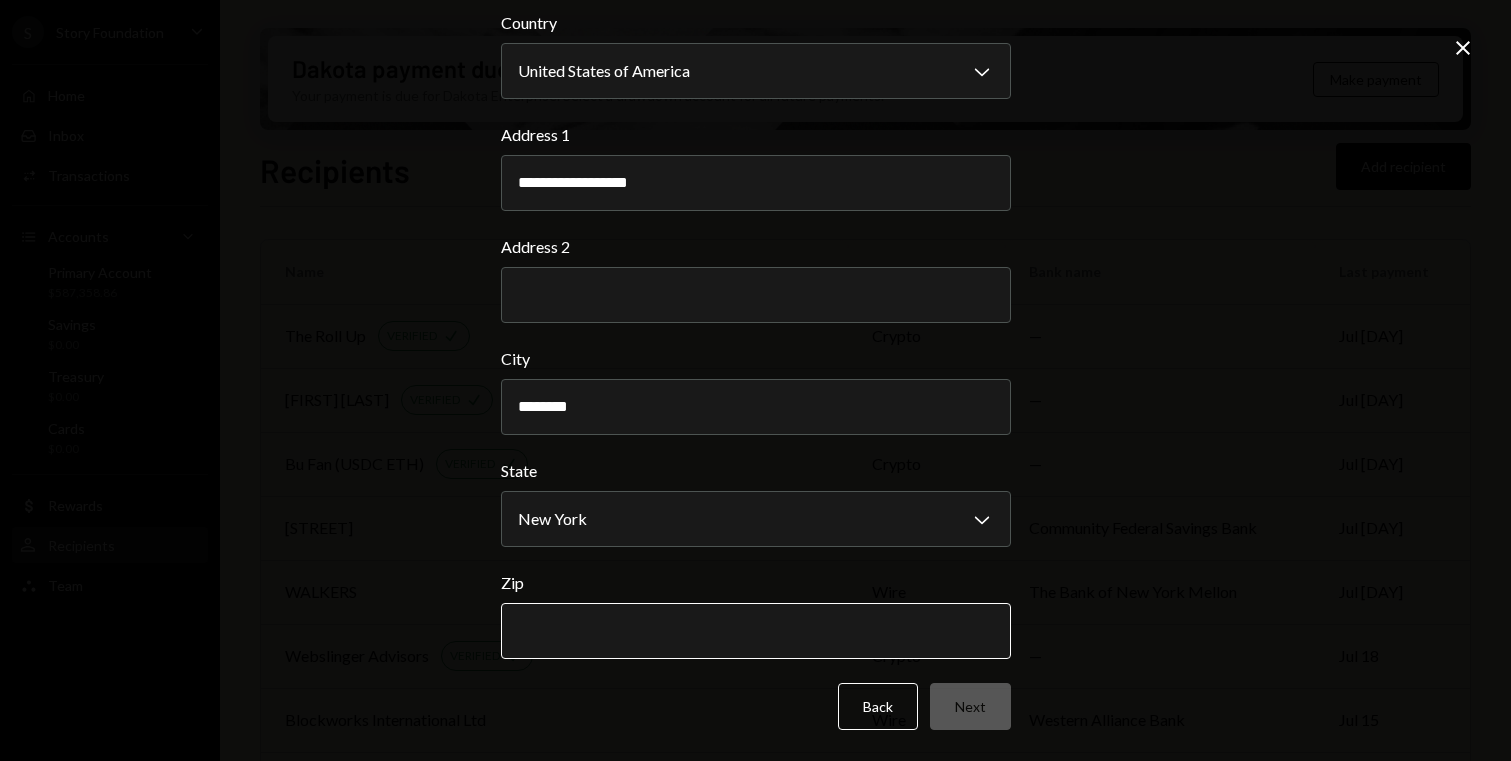 click on "Zip" at bounding box center (756, 631) 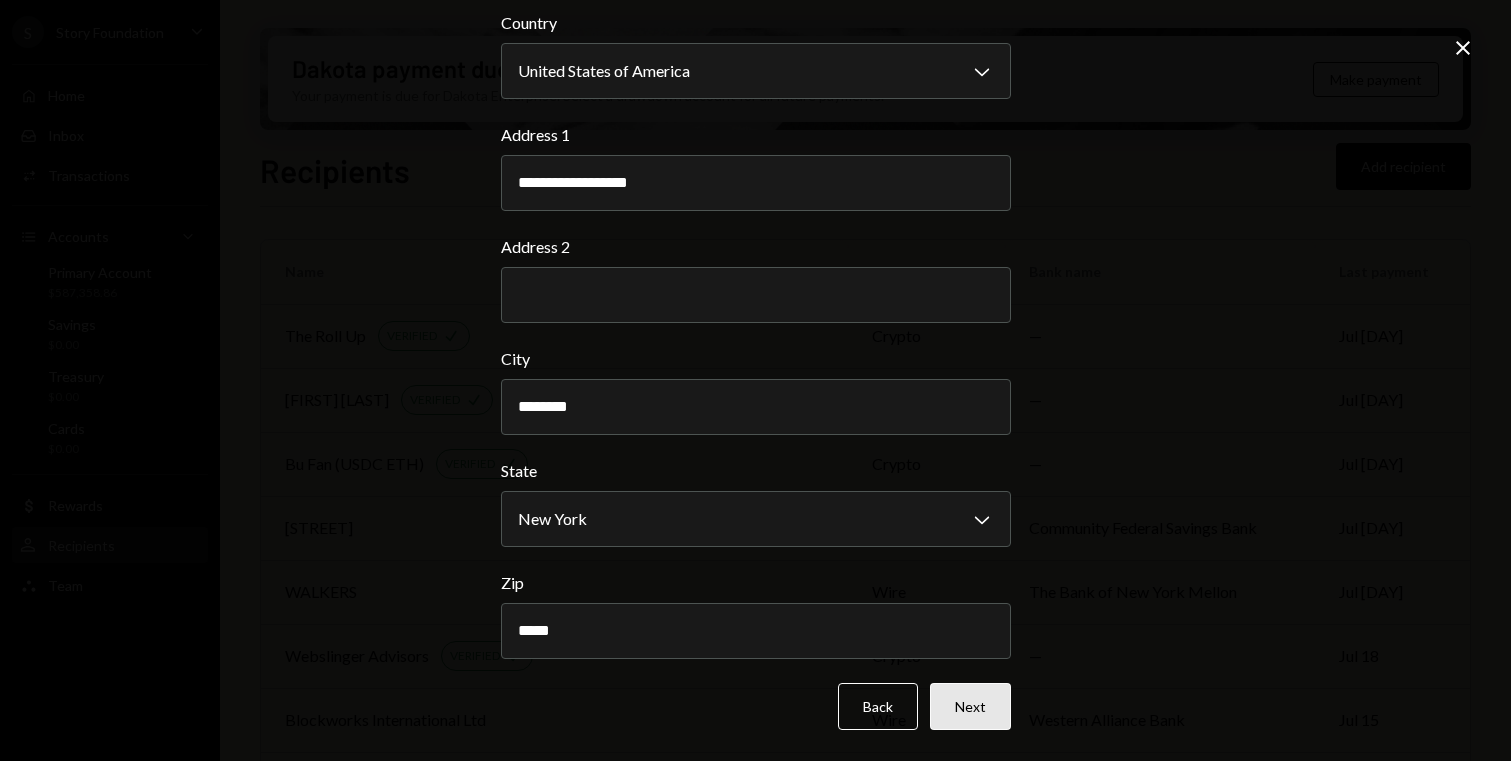 type on "*****" 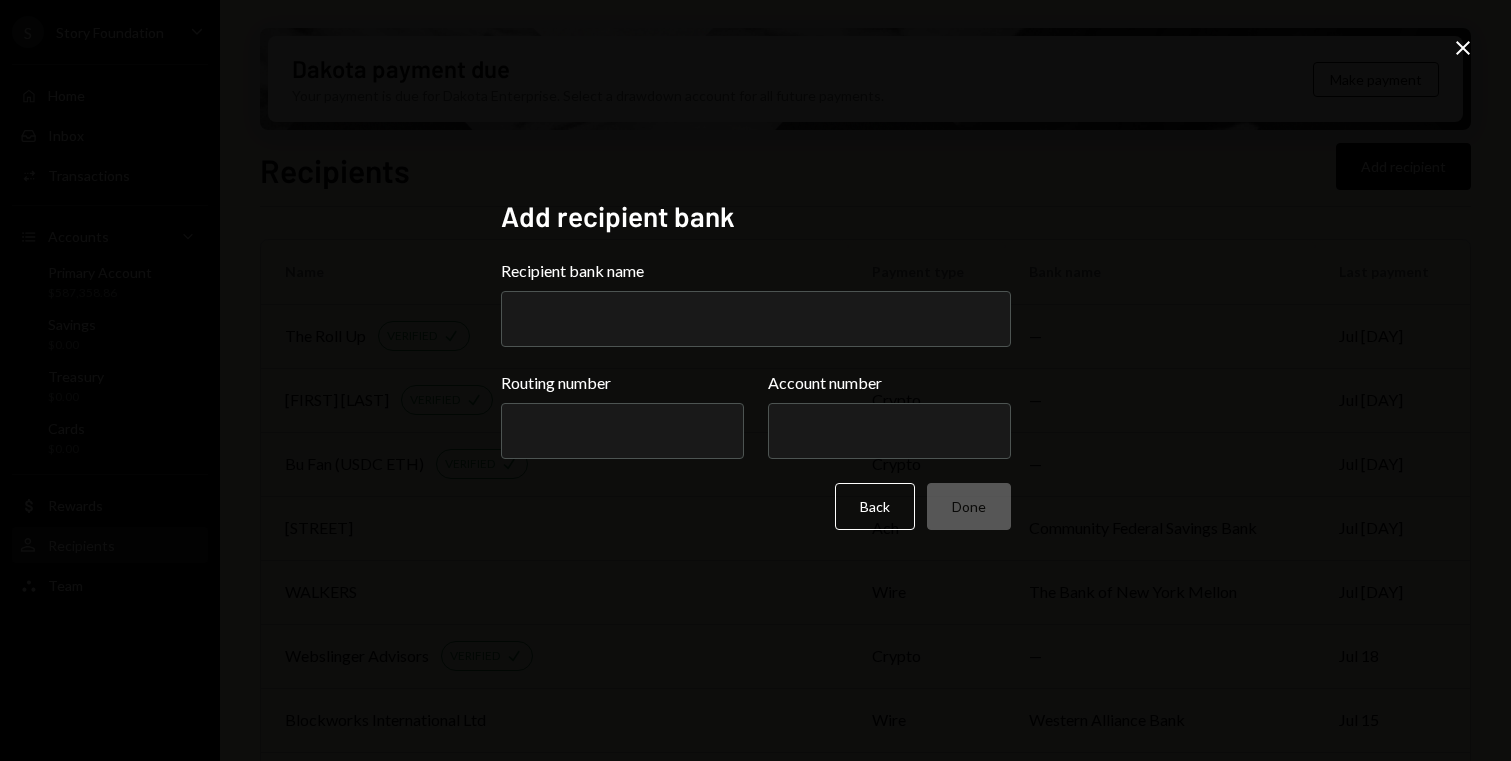 scroll, scrollTop: 0, scrollLeft: 0, axis: both 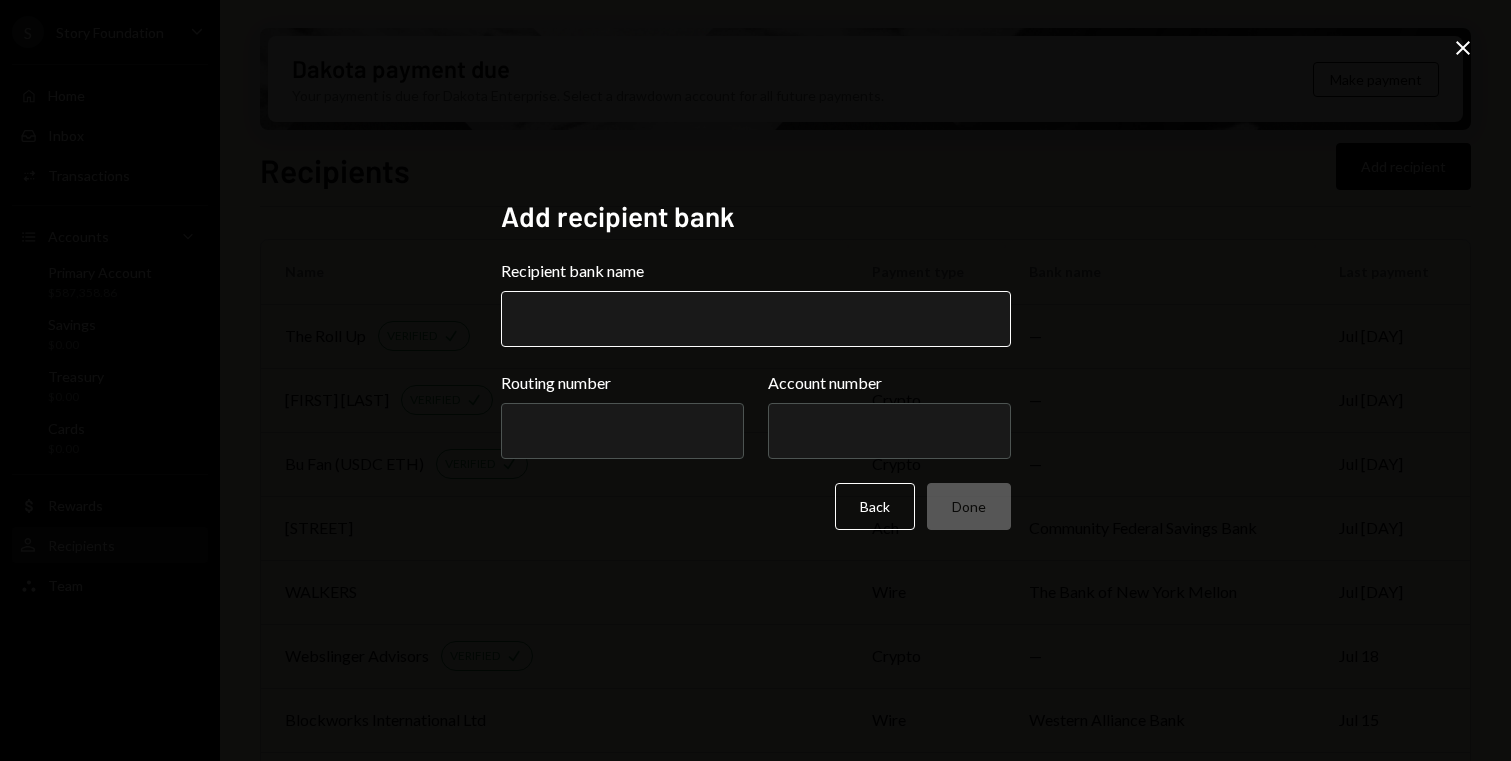 click on "Recipient bank name" at bounding box center (756, 319) 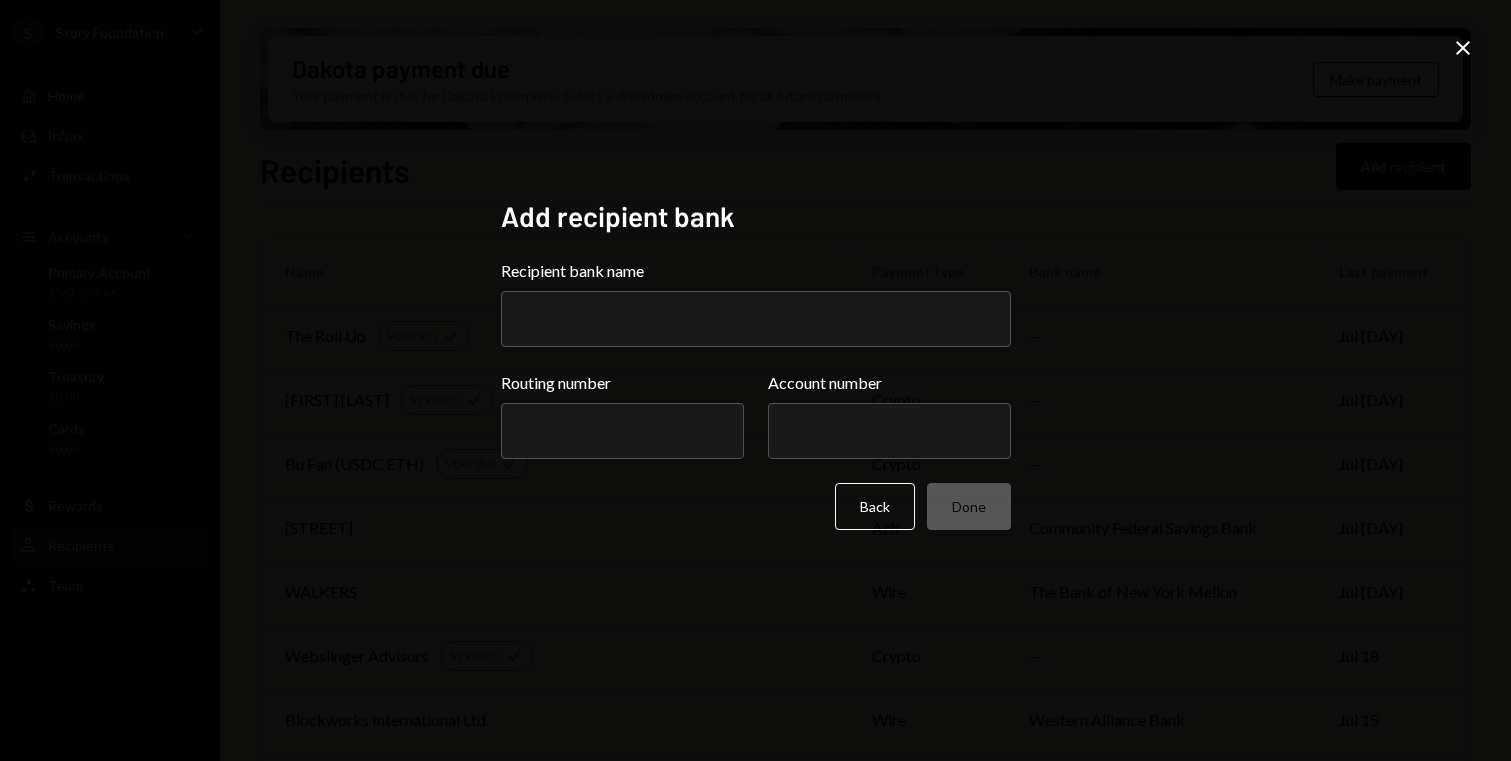 paste on "**********" 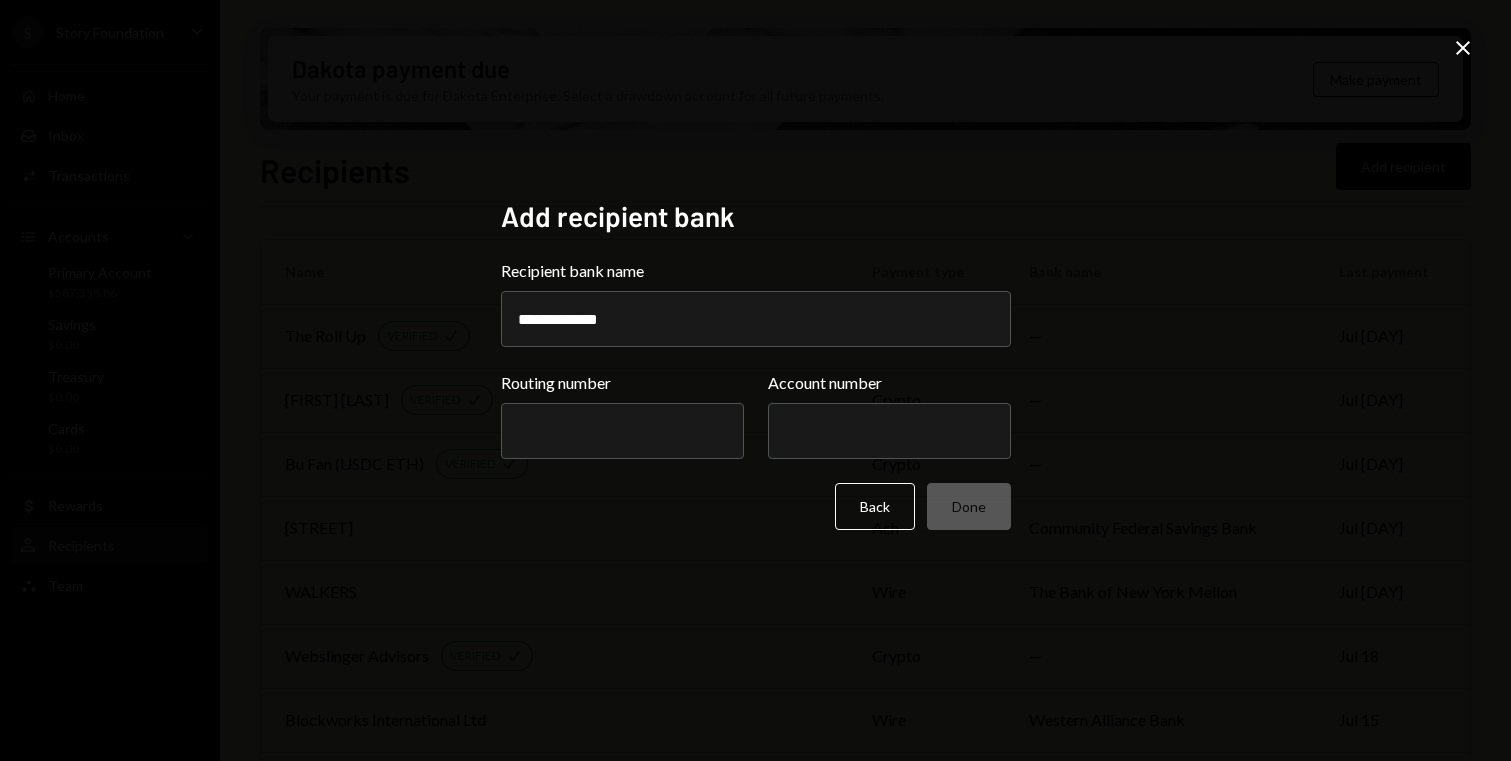 type on "**********" 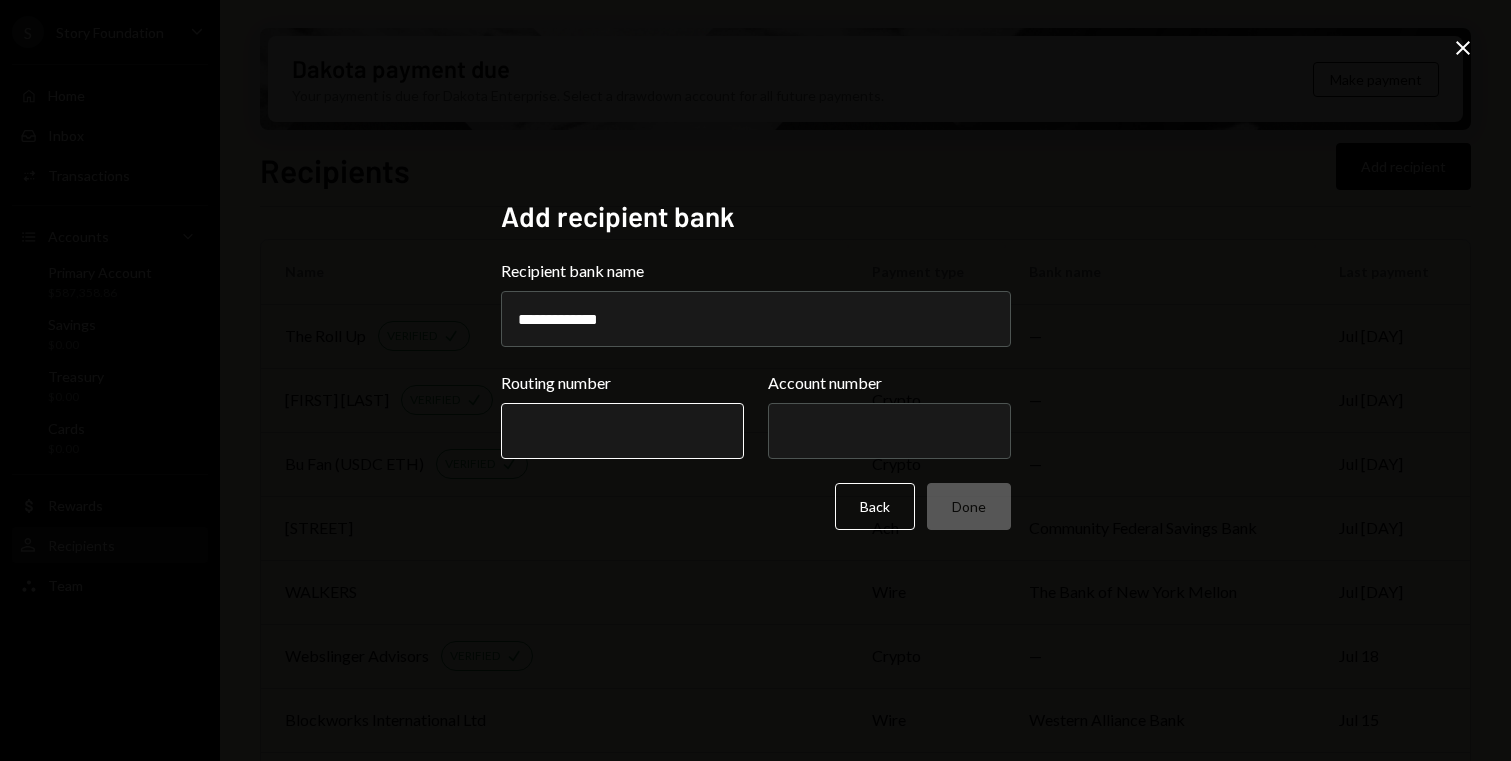 click on "Routing number" at bounding box center (622, 431) 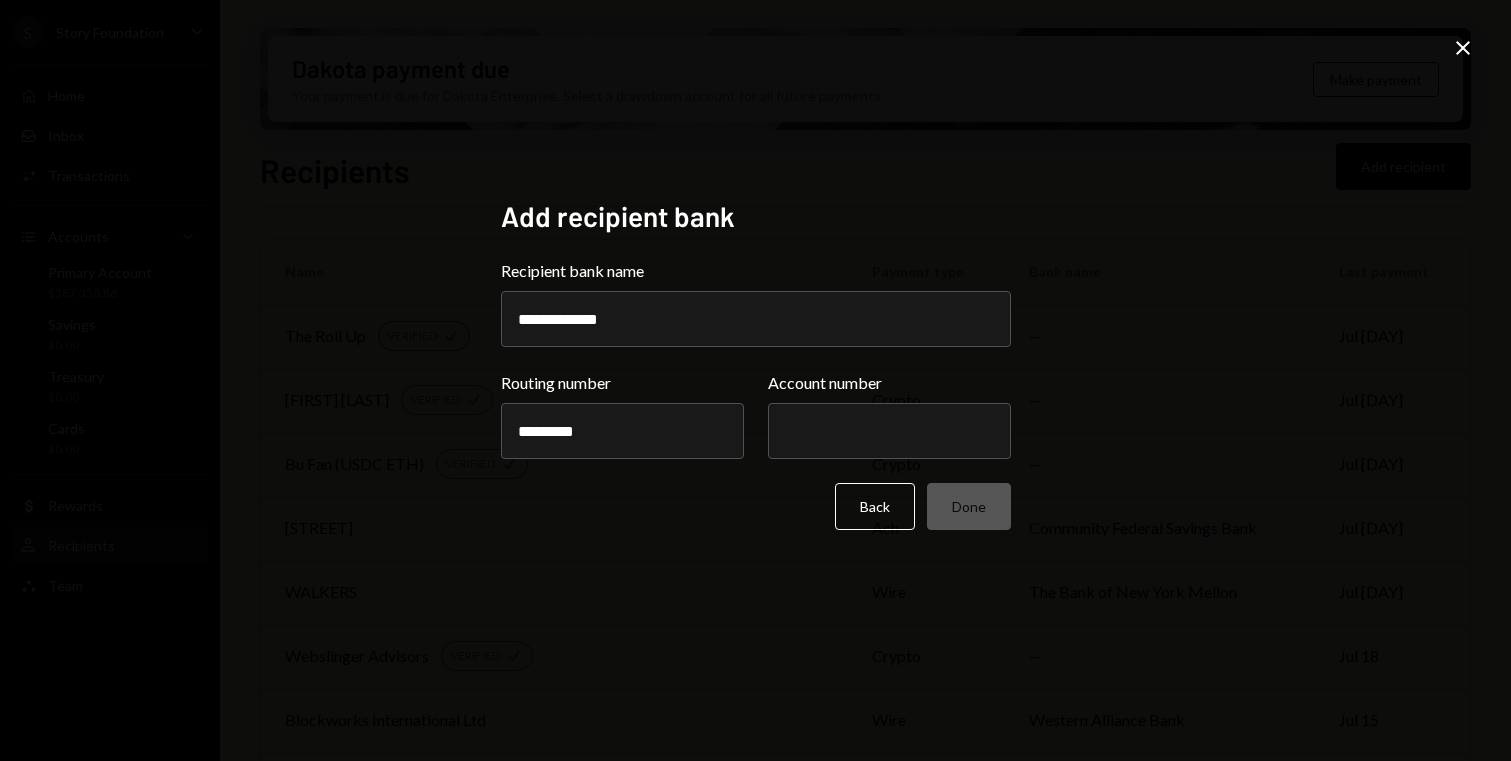 type on "*********" 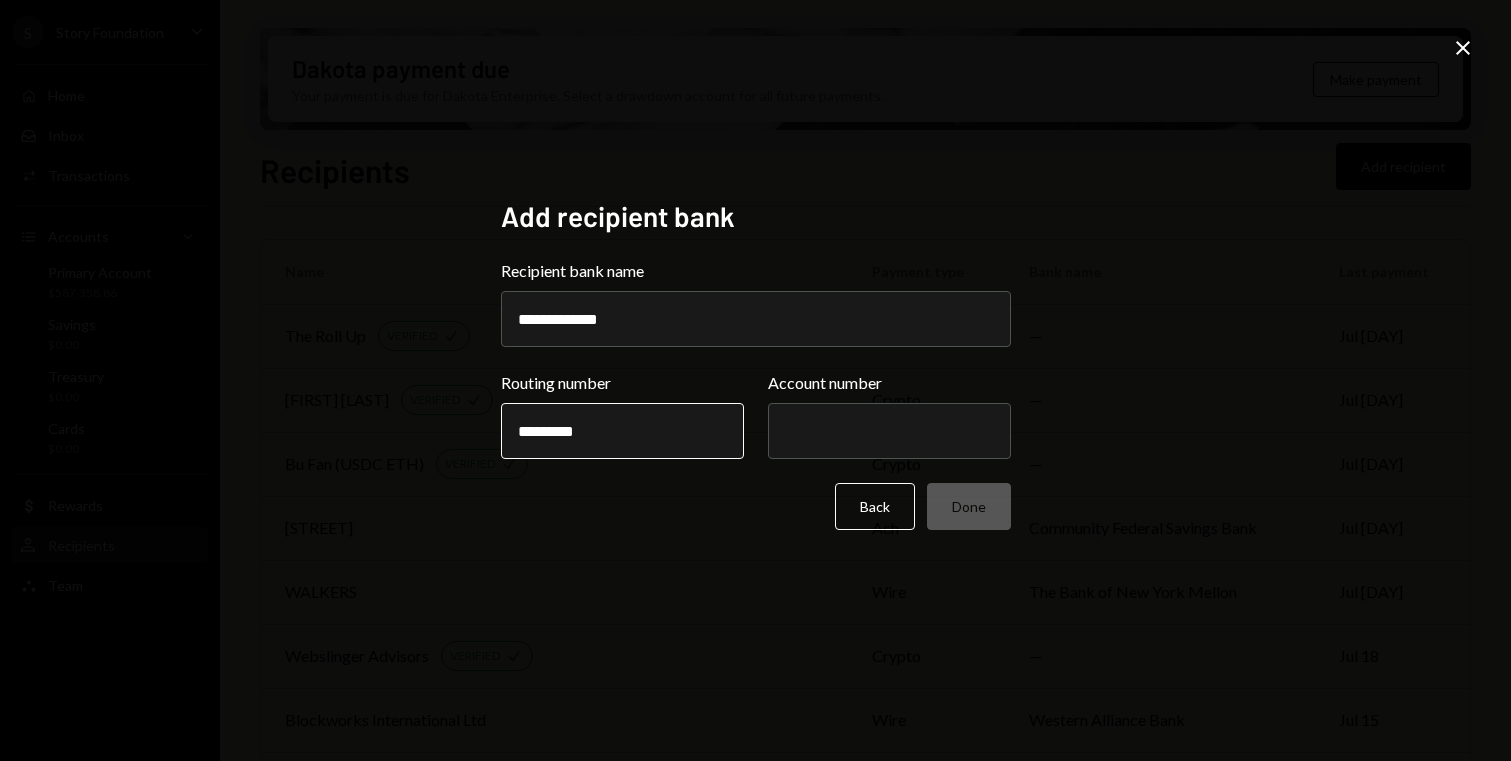 click on "*********" at bounding box center [622, 431] 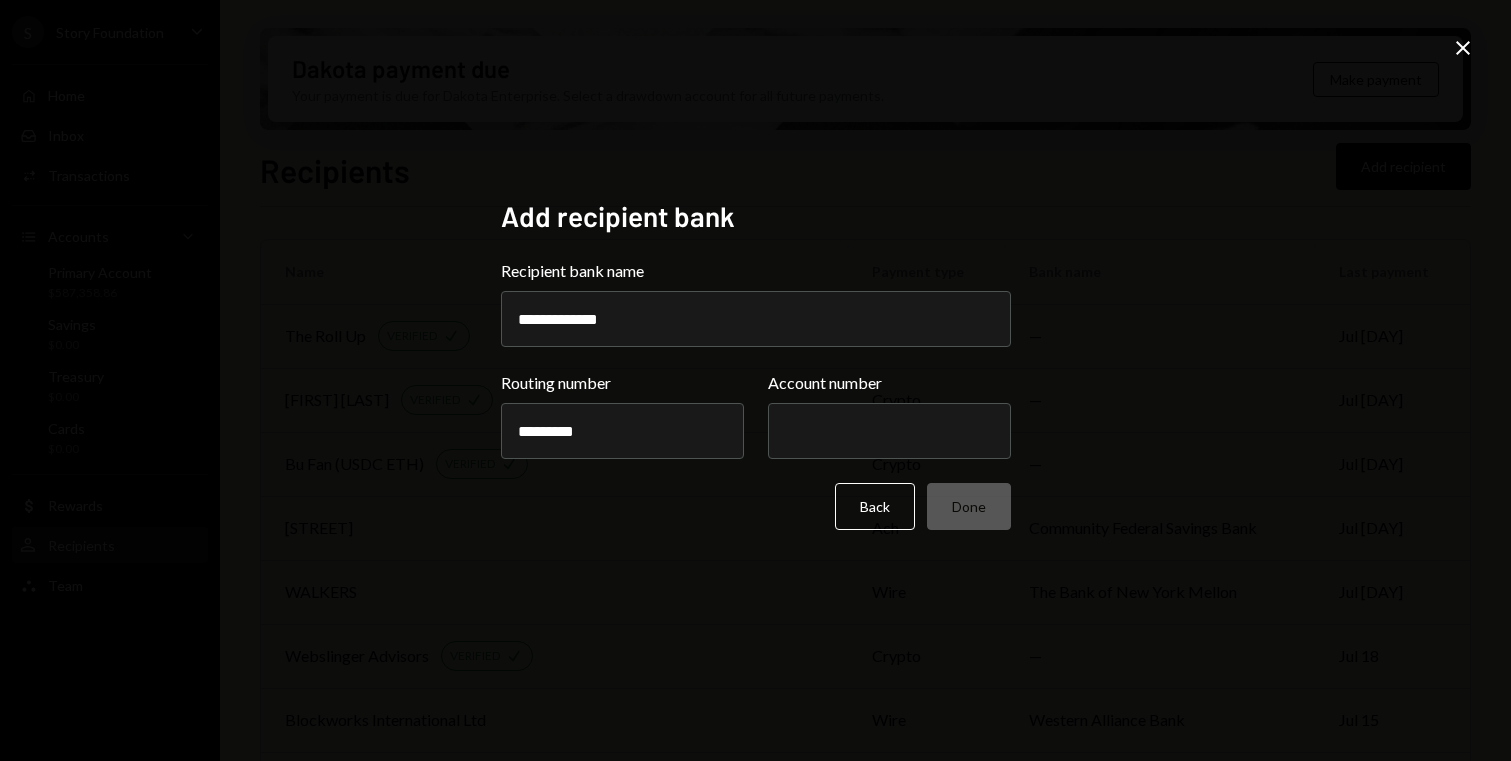 drag, startPoint x: 644, startPoint y: 421, endPoint x: 466, endPoint y: 421, distance: 178 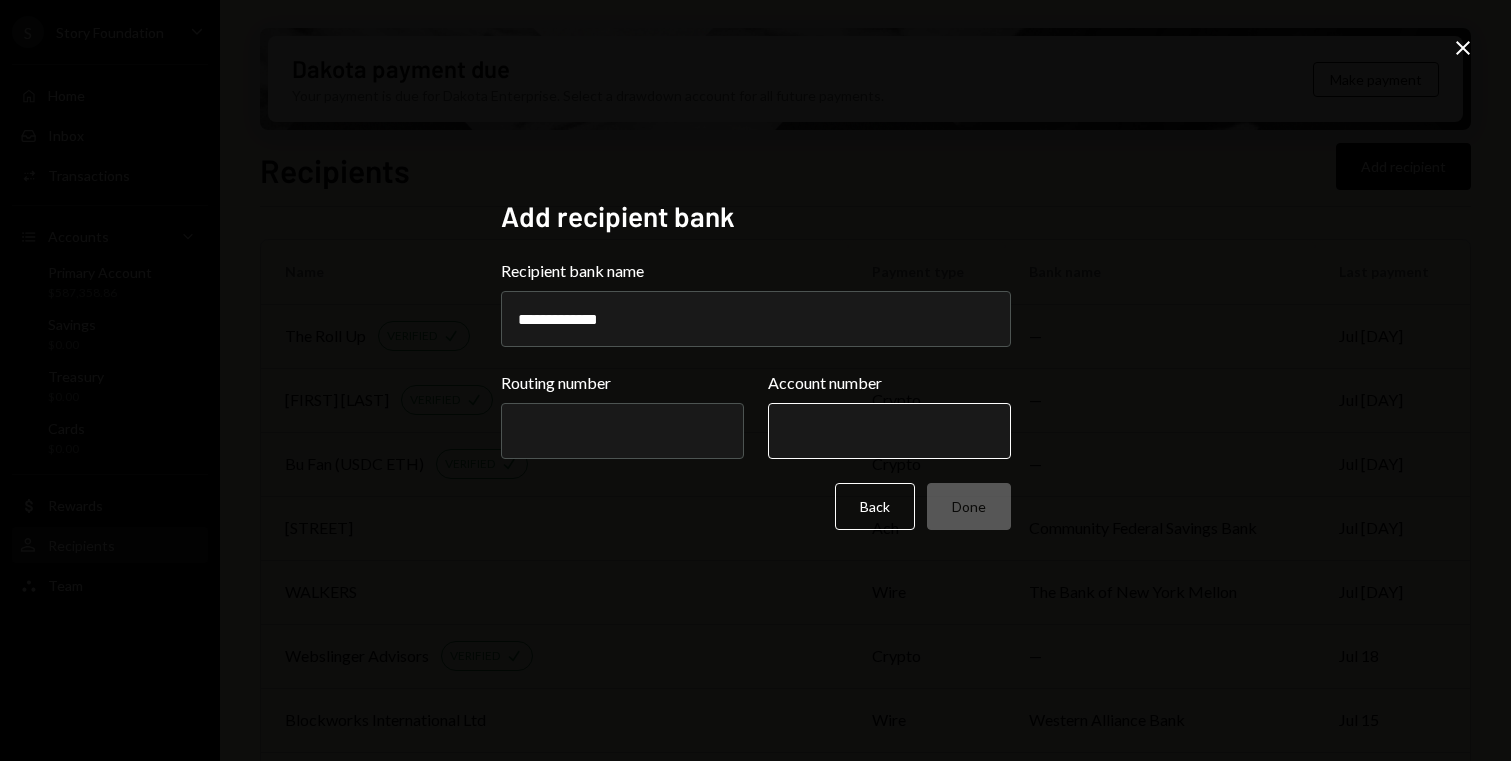 type 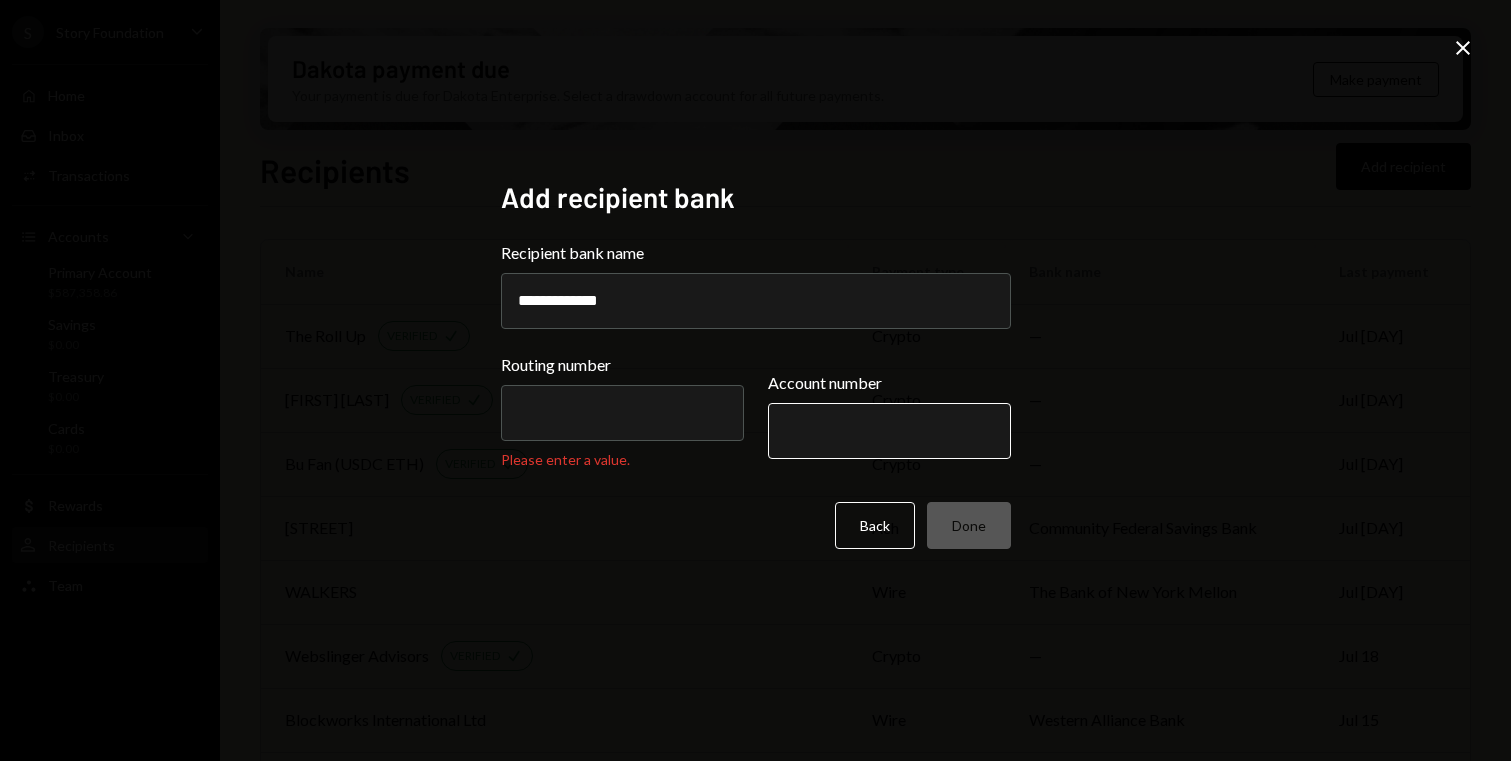 paste on "*********" 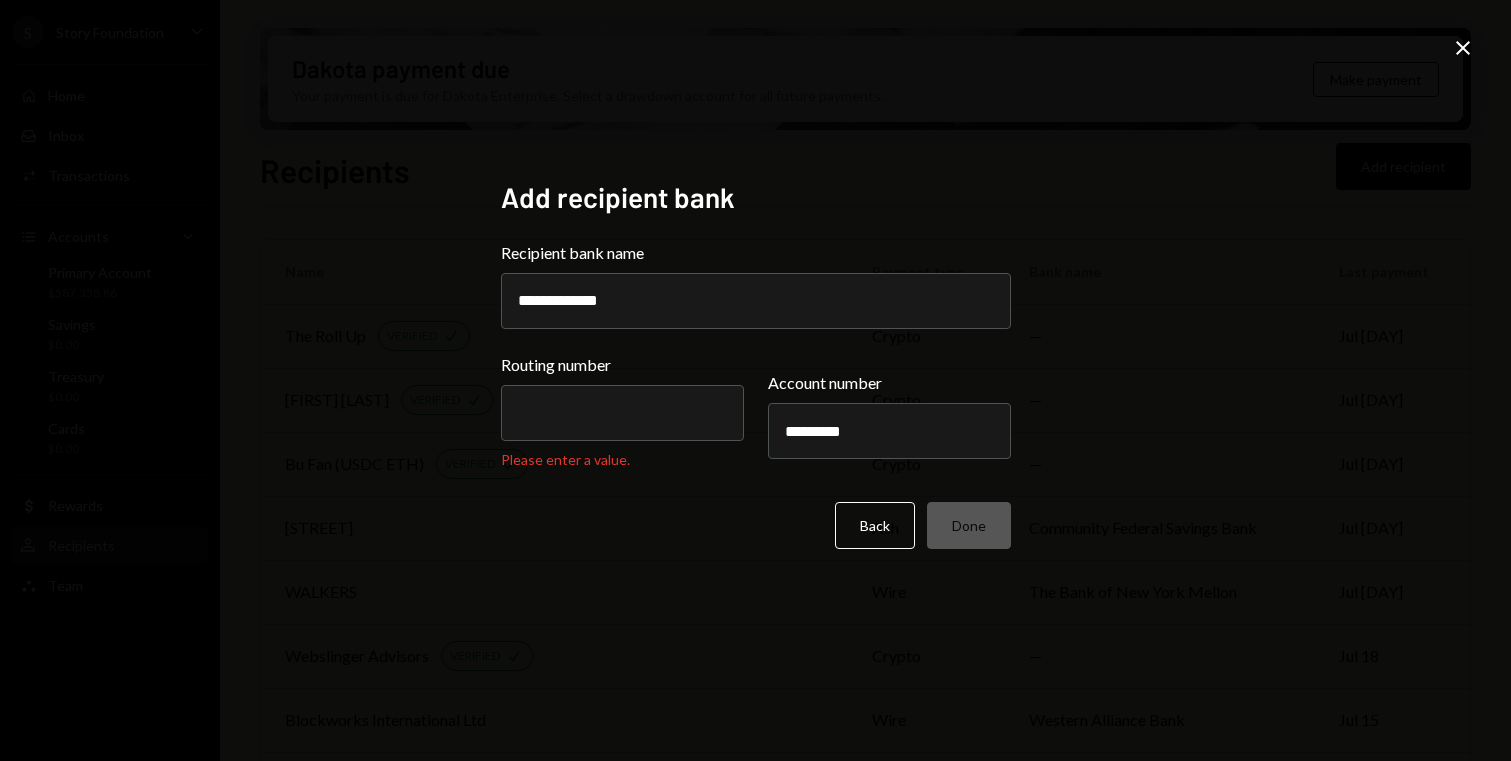 type on "*********" 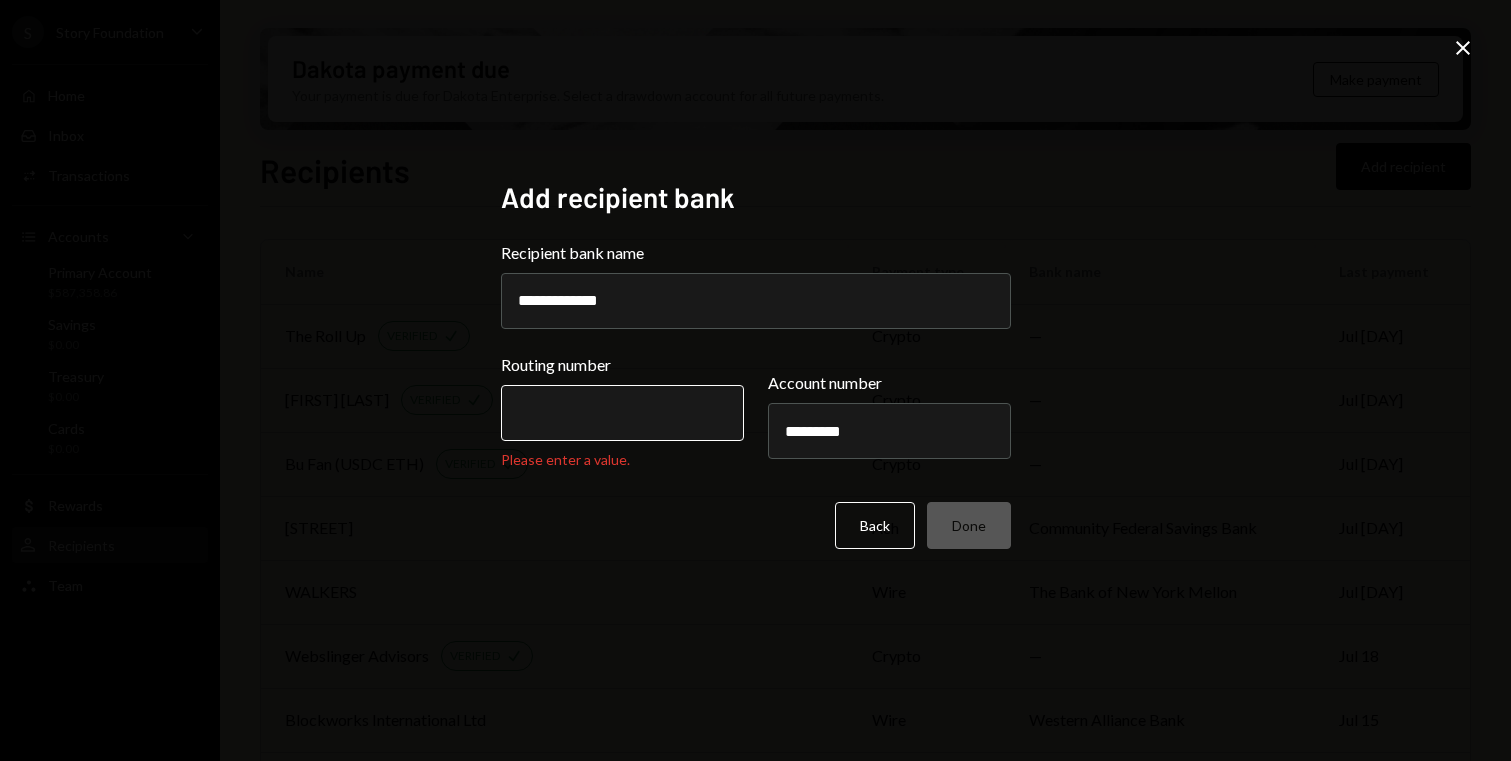 click on "Routing number" at bounding box center (622, 413) 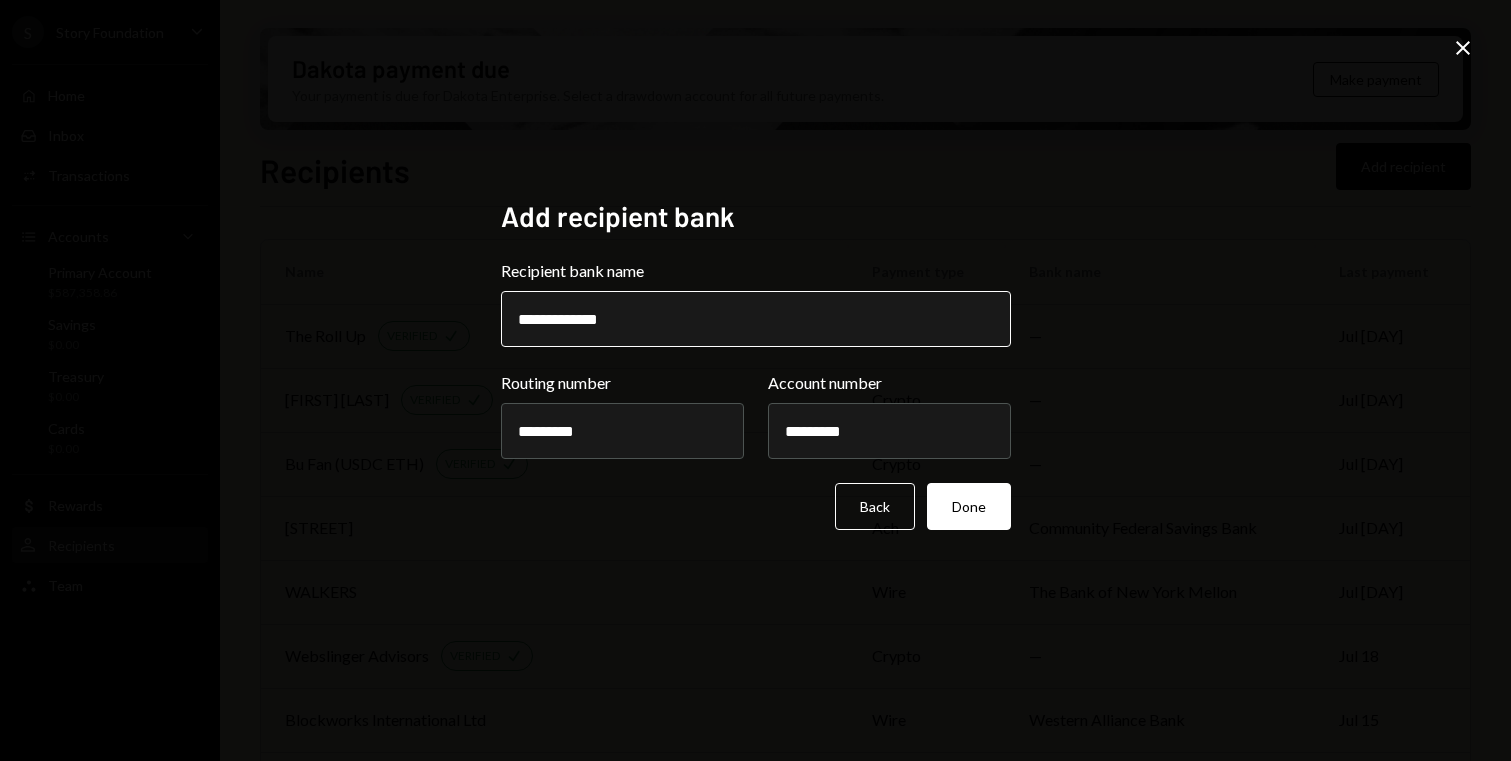 type on "*********" 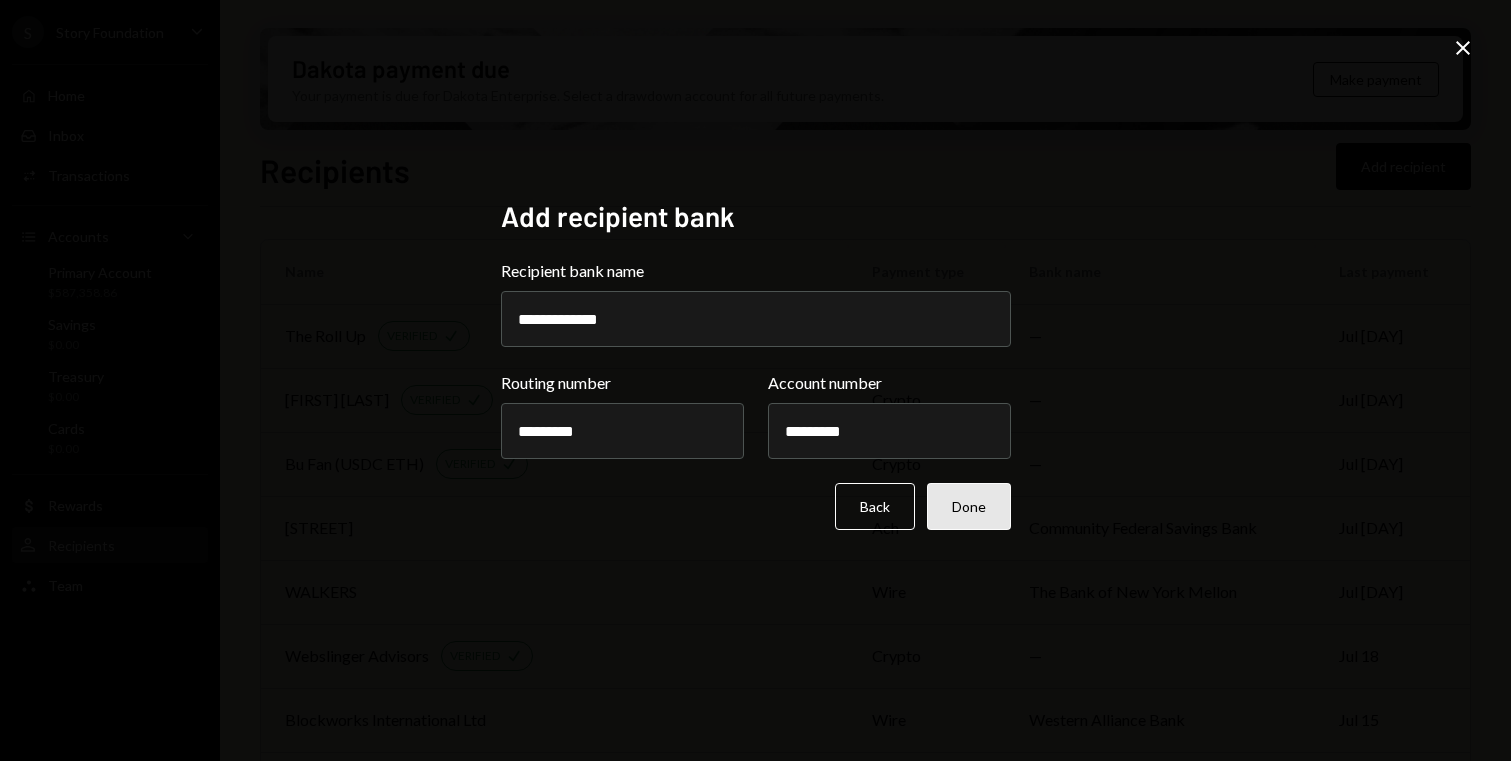 click on "Done" at bounding box center (969, 506) 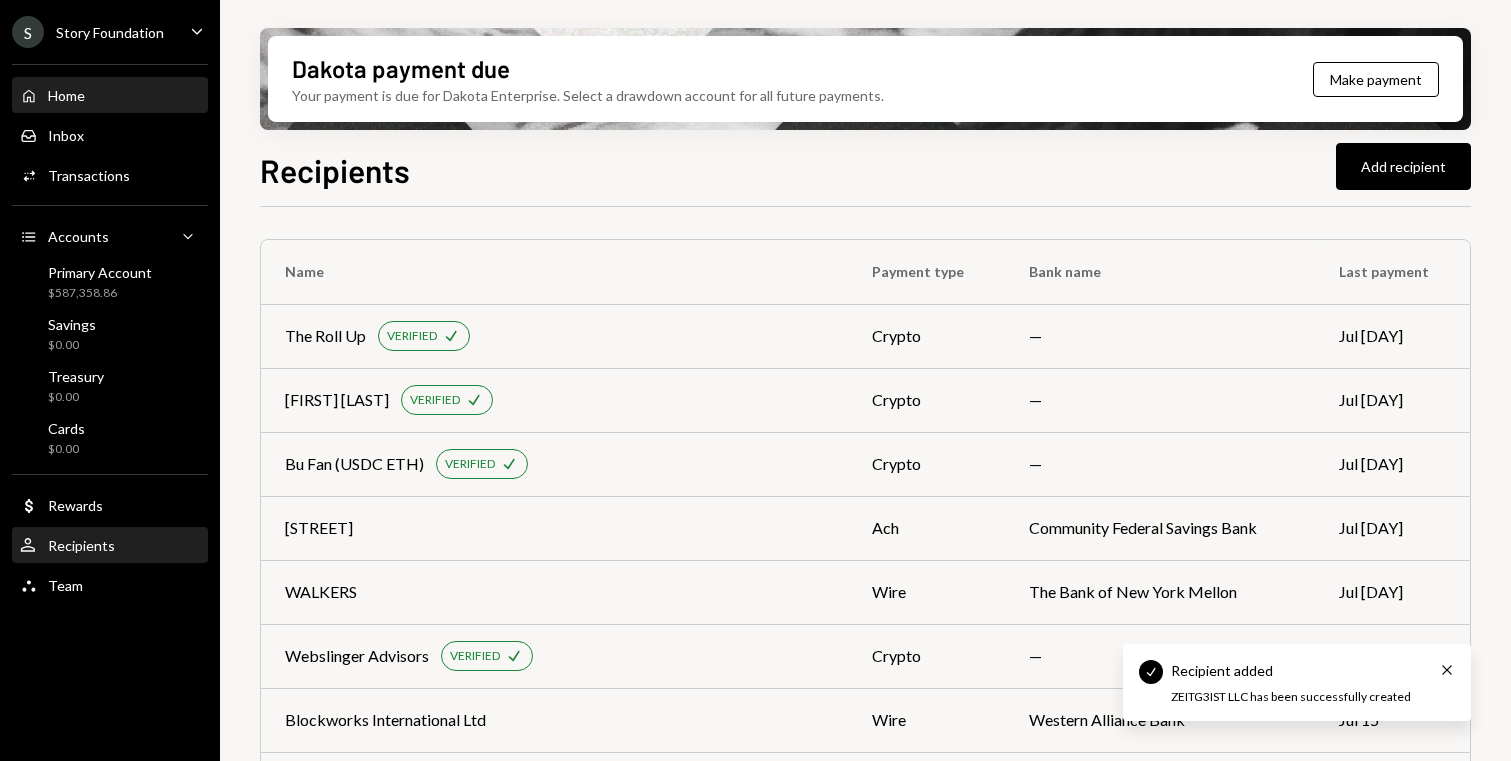 click on "Home Home" at bounding box center [110, 96] 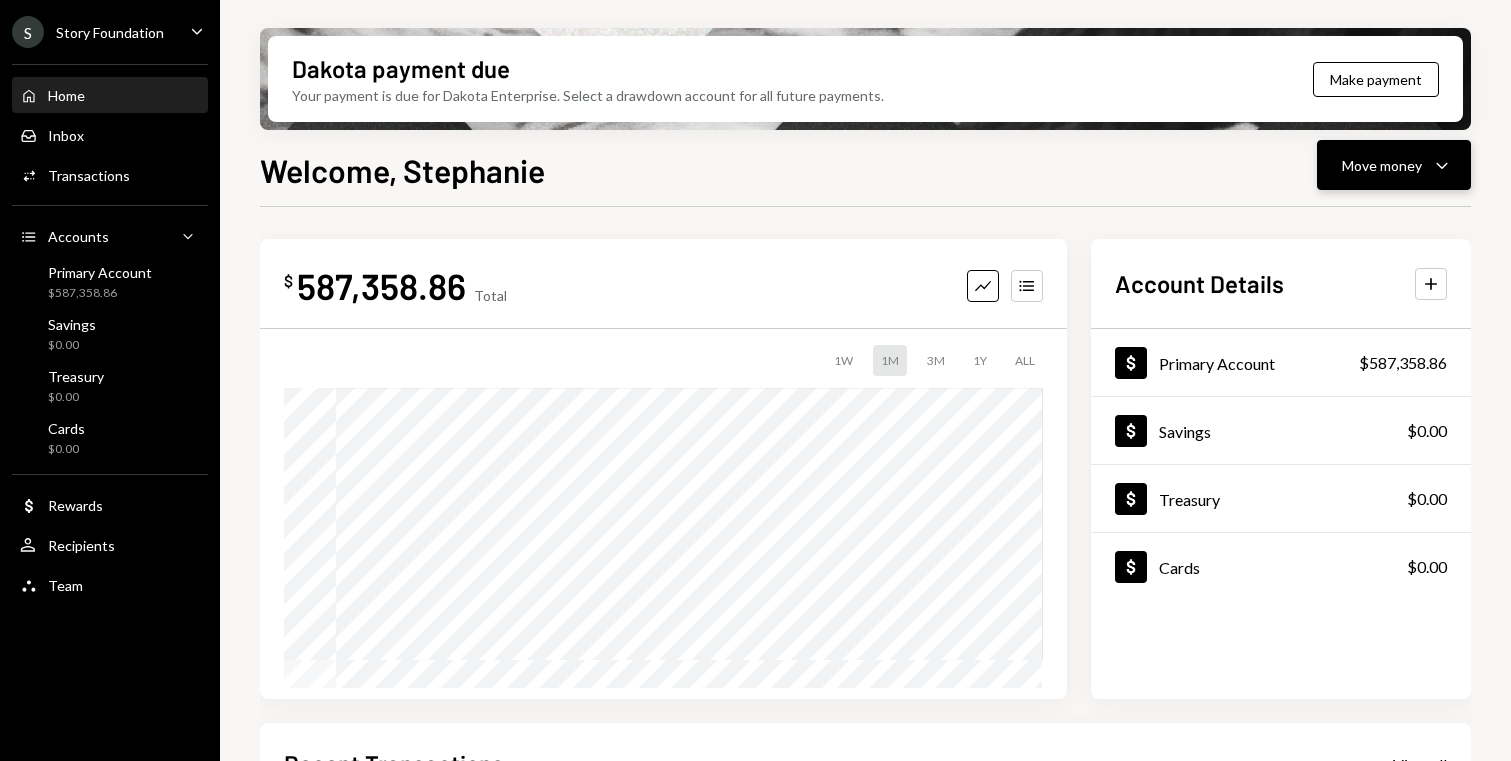 click on "Move money Caret Down" at bounding box center [1394, 165] 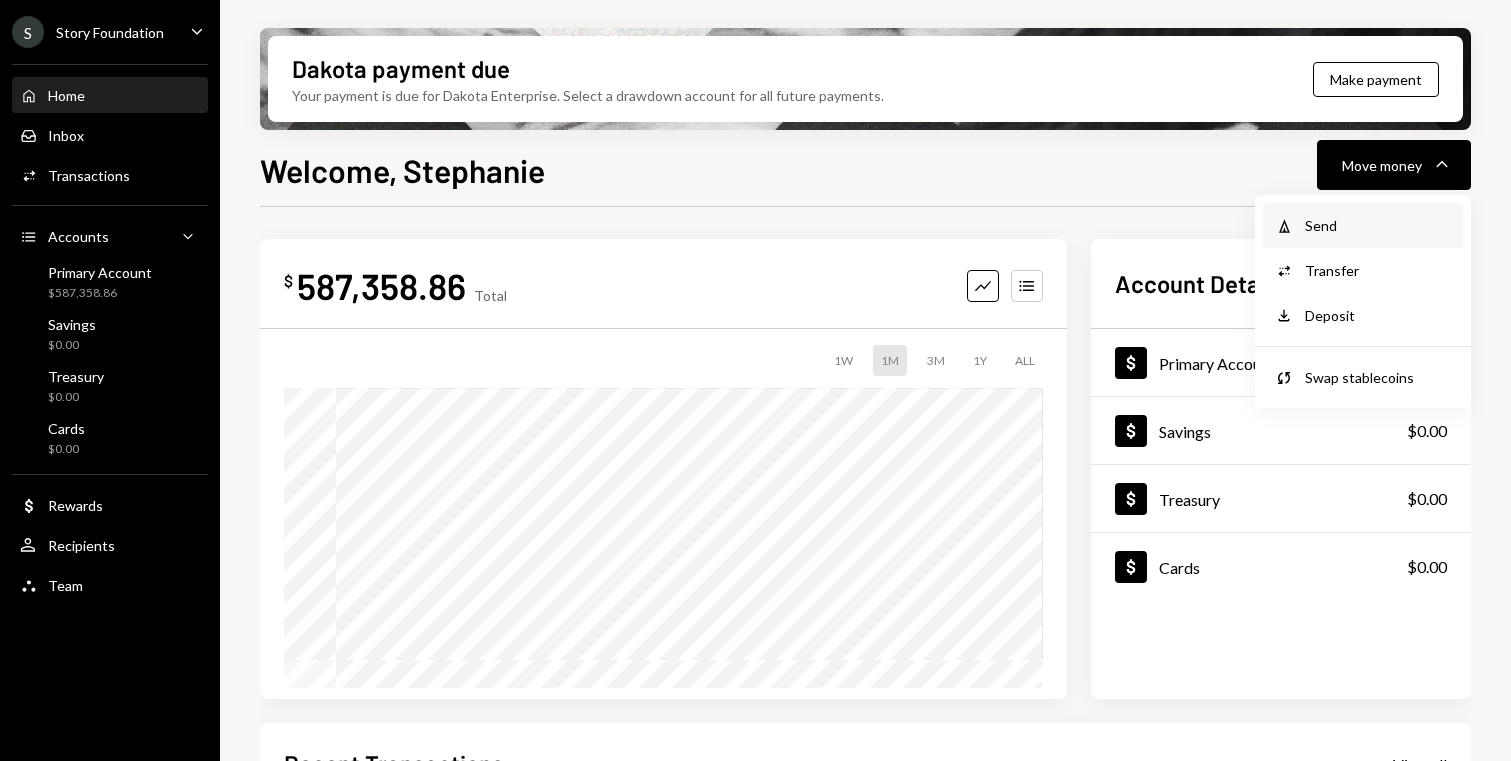 click on "Withdraw Send" at bounding box center (1363, 225) 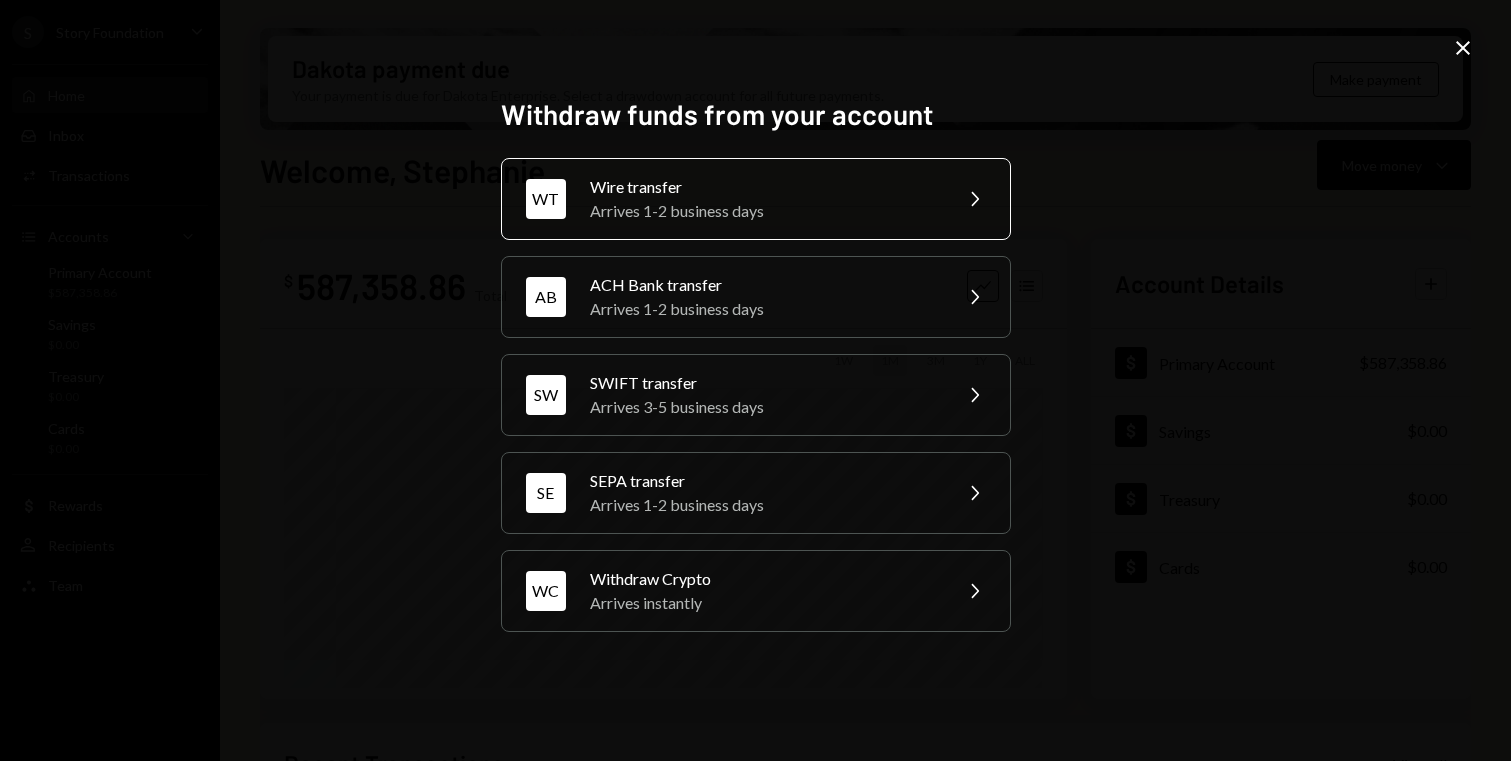 click on "Wire transfer" at bounding box center [764, 187] 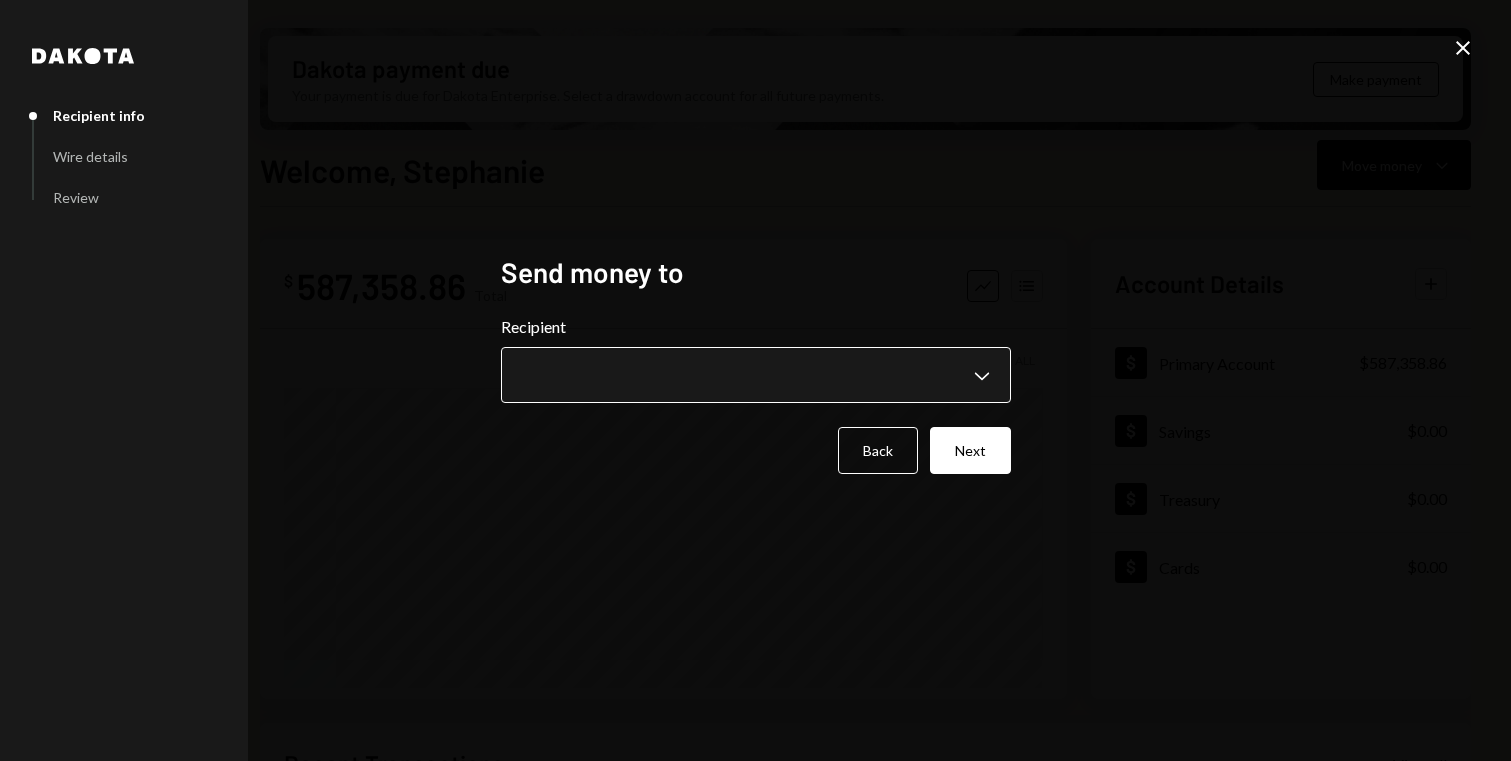click on "Jul [DAY] [FIRST] [LAST]" at bounding box center (755, 380) 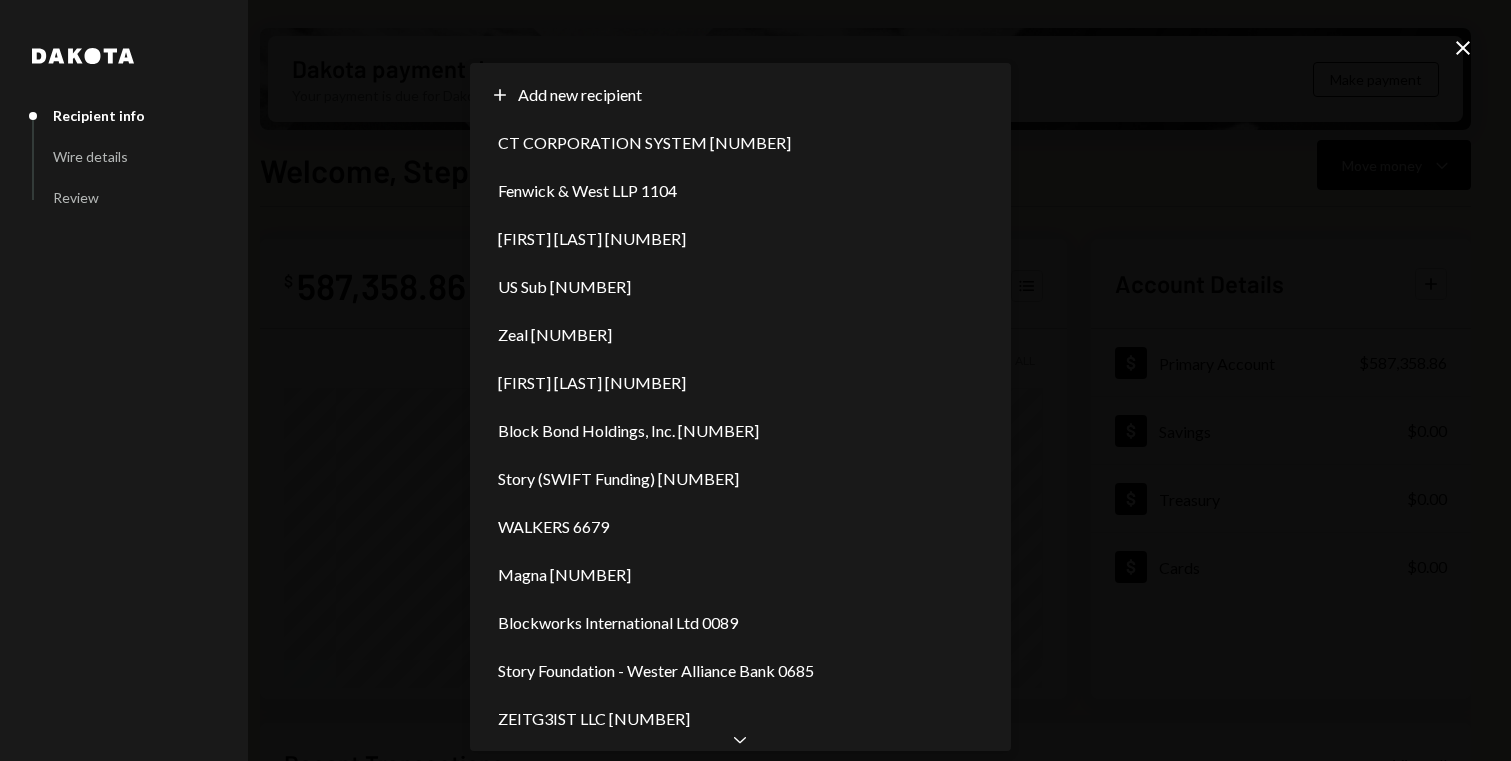 scroll, scrollTop: 0, scrollLeft: 0, axis: both 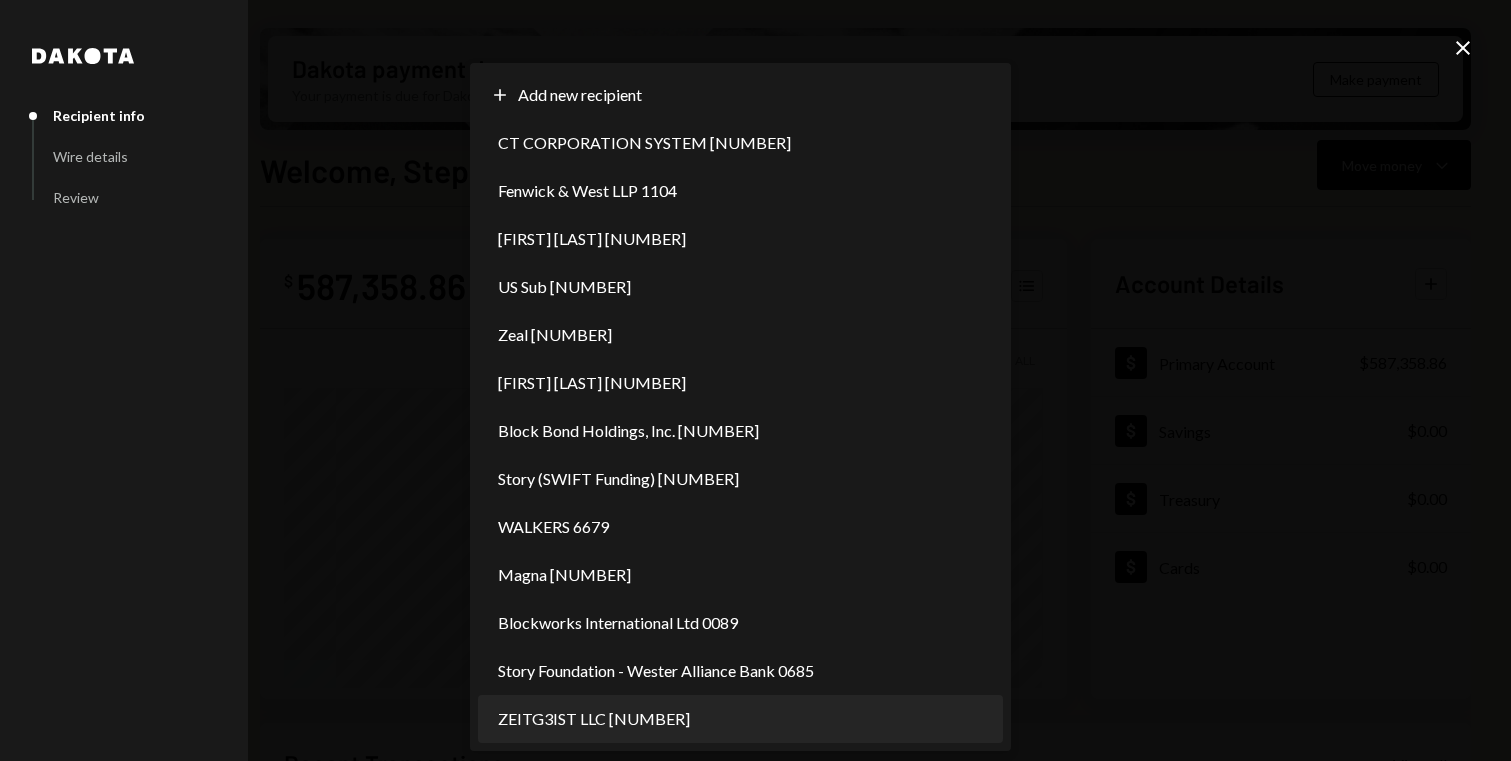 select on "**********" 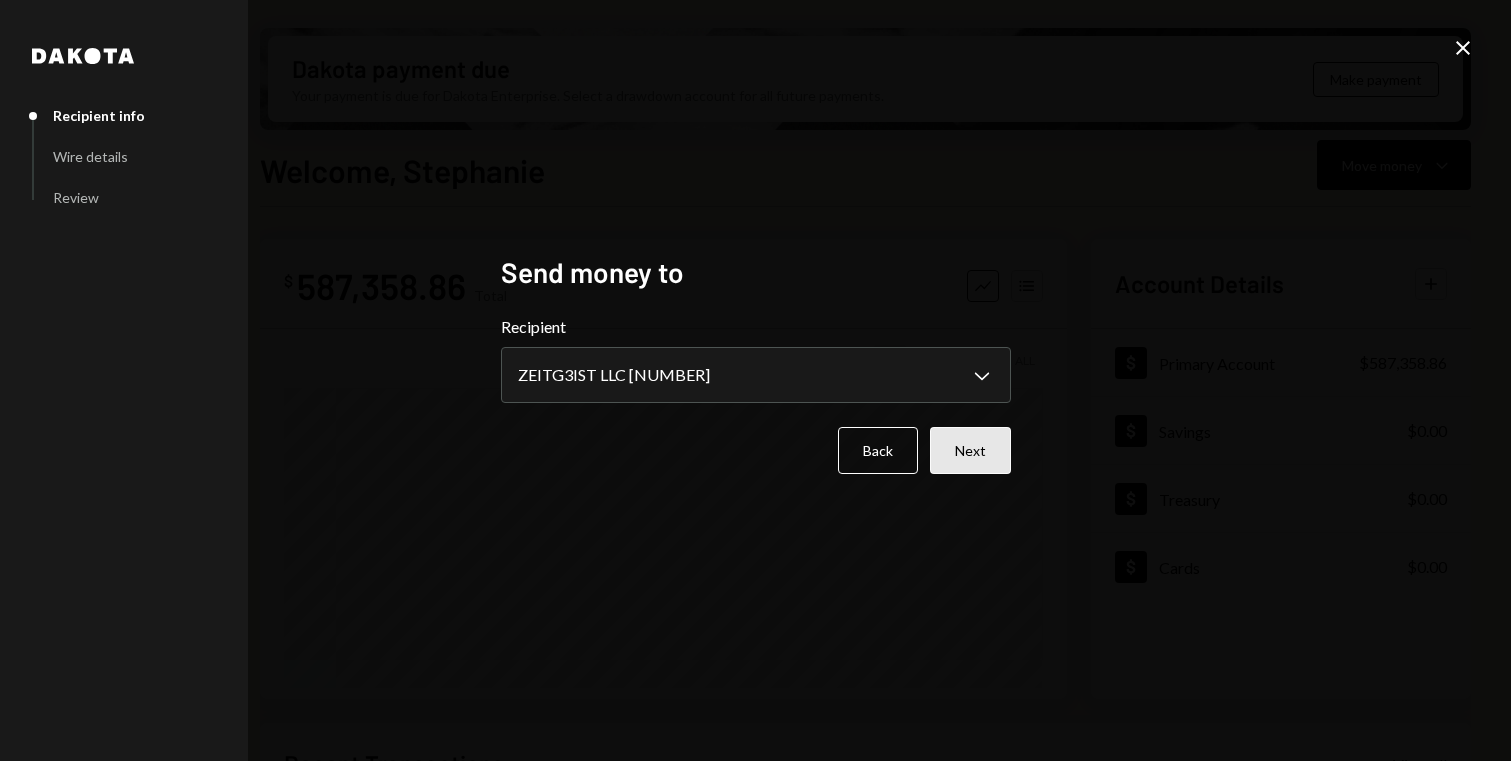 click on "Next" at bounding box center [970, 450] 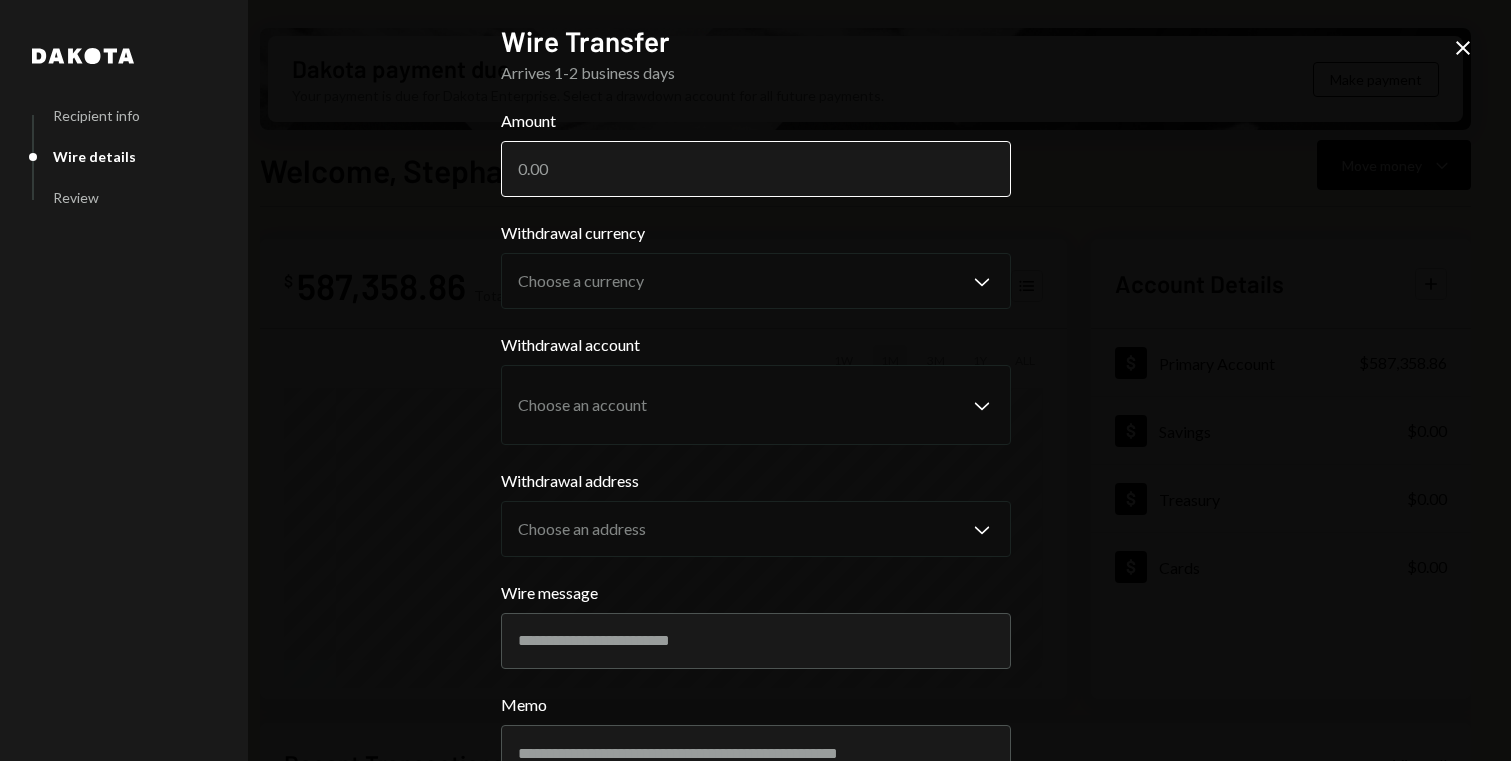 click on "Amount" at bounding box center (756, 169) 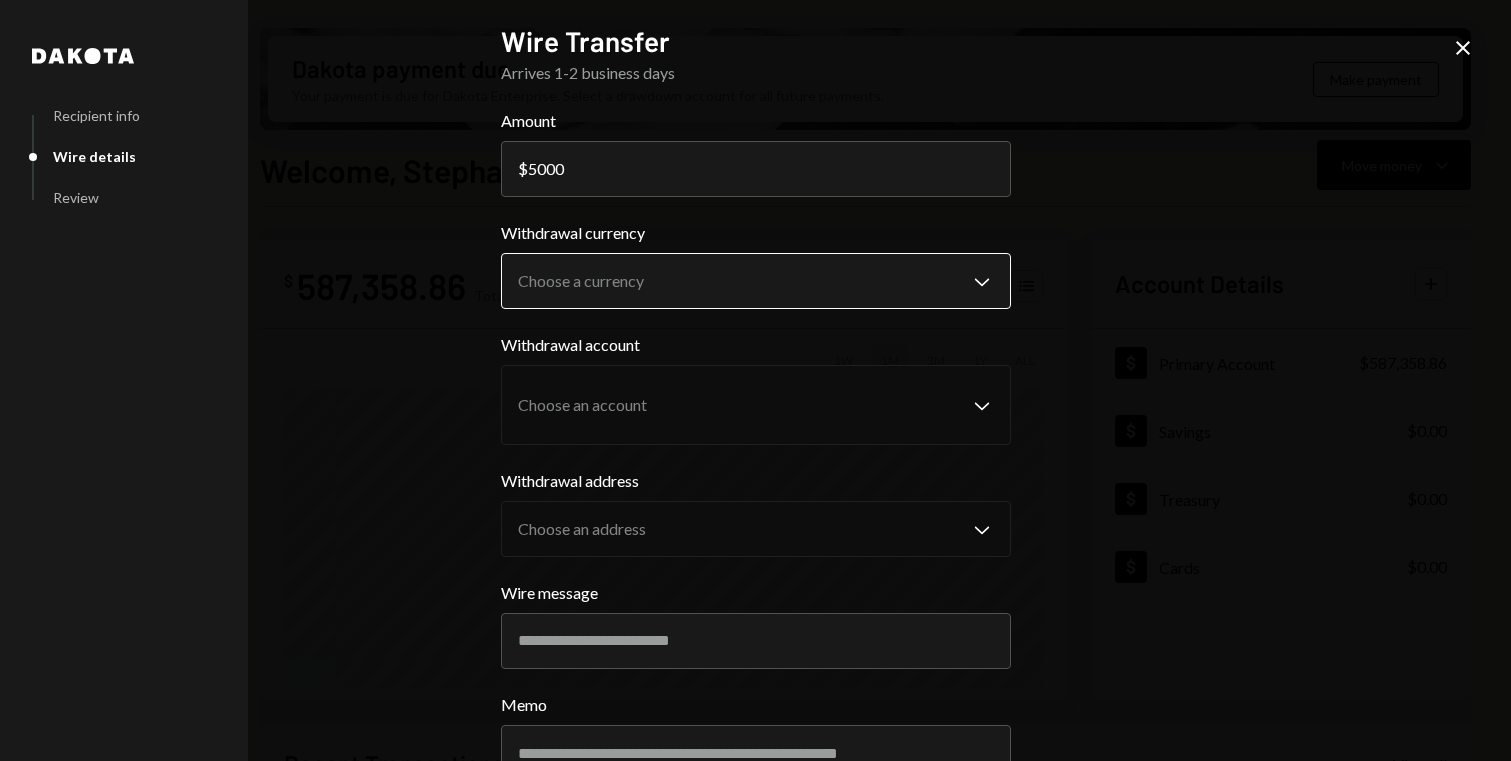 type on "5000" 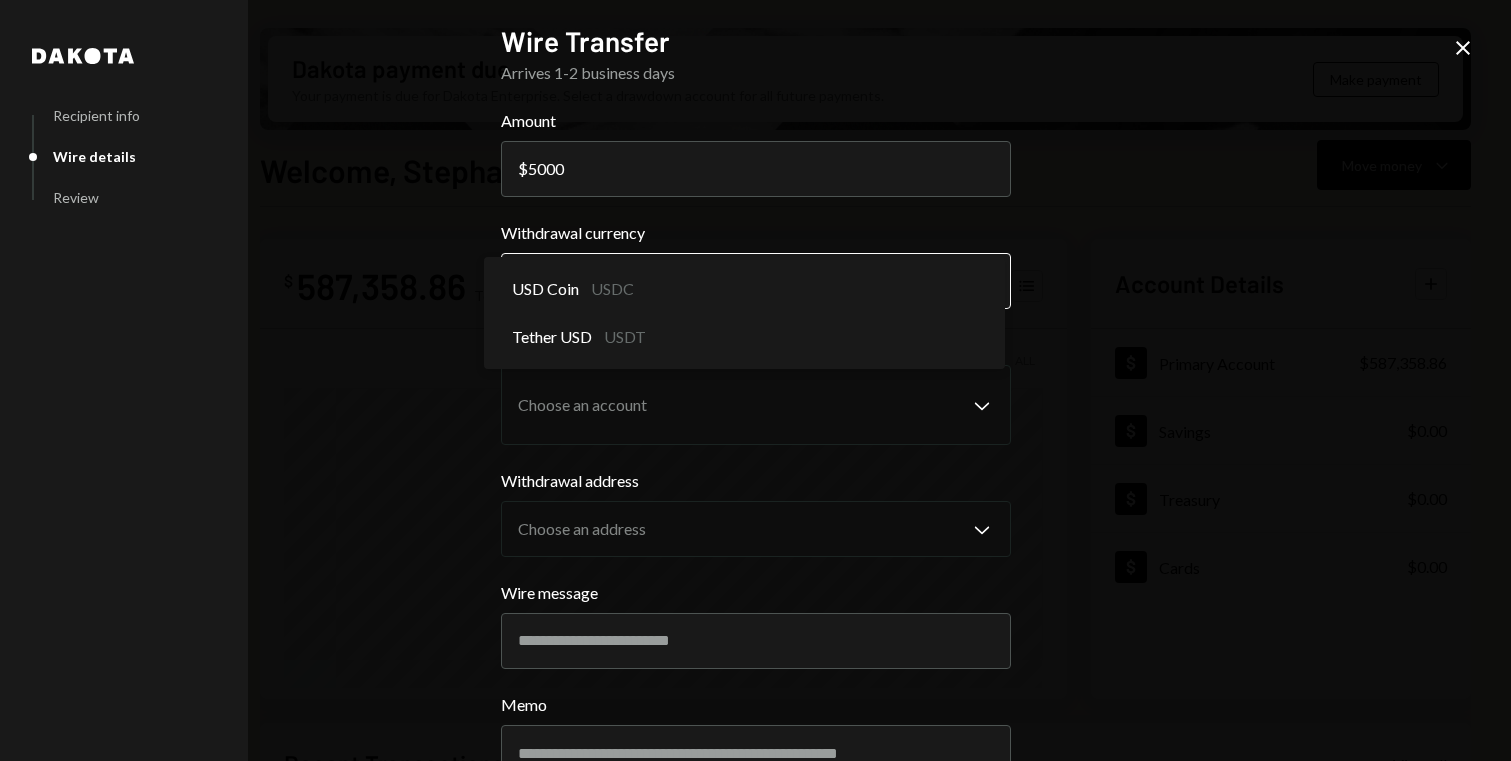 select on "****" 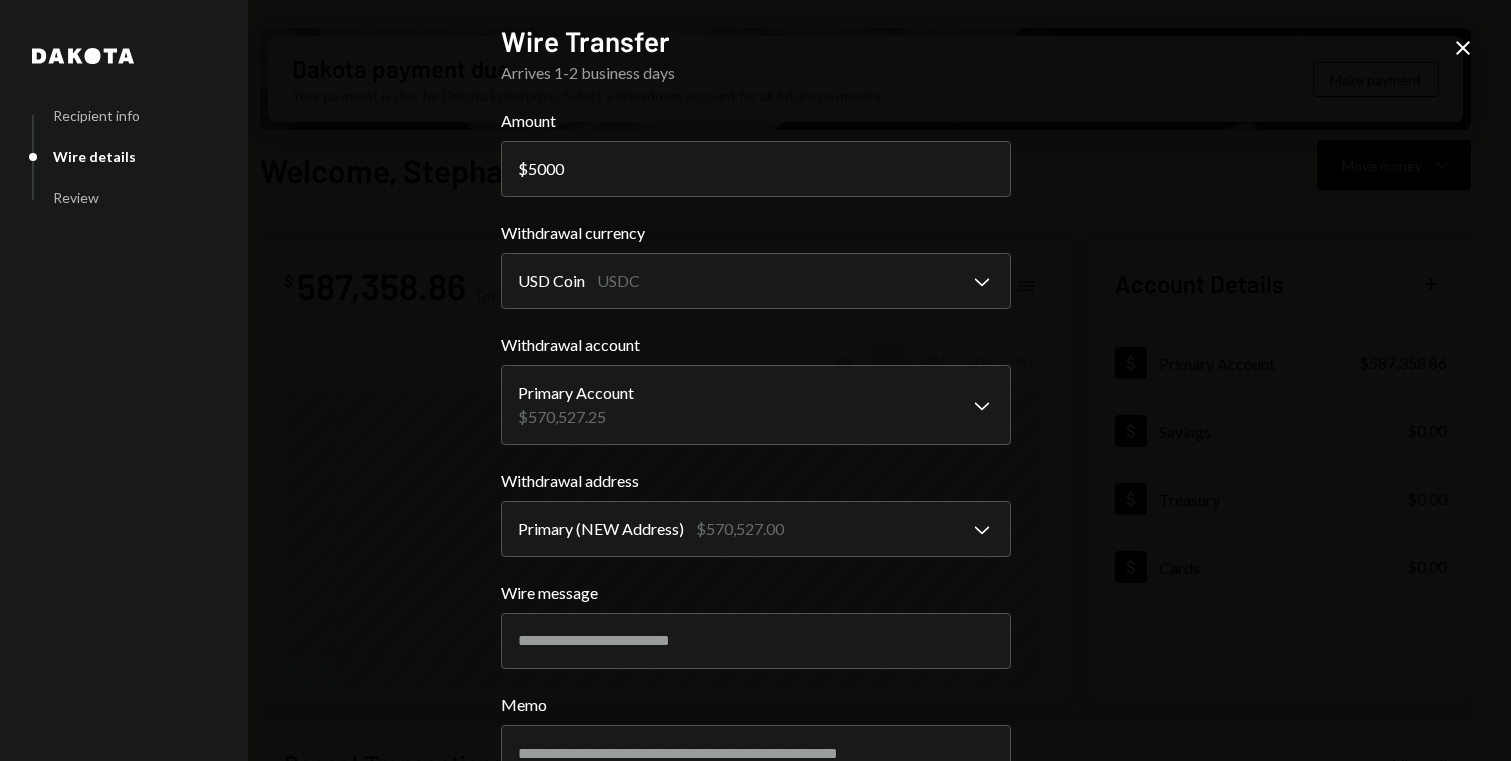 scroll, scrollTop: 146, scrollLeft: 0, axis: vertical 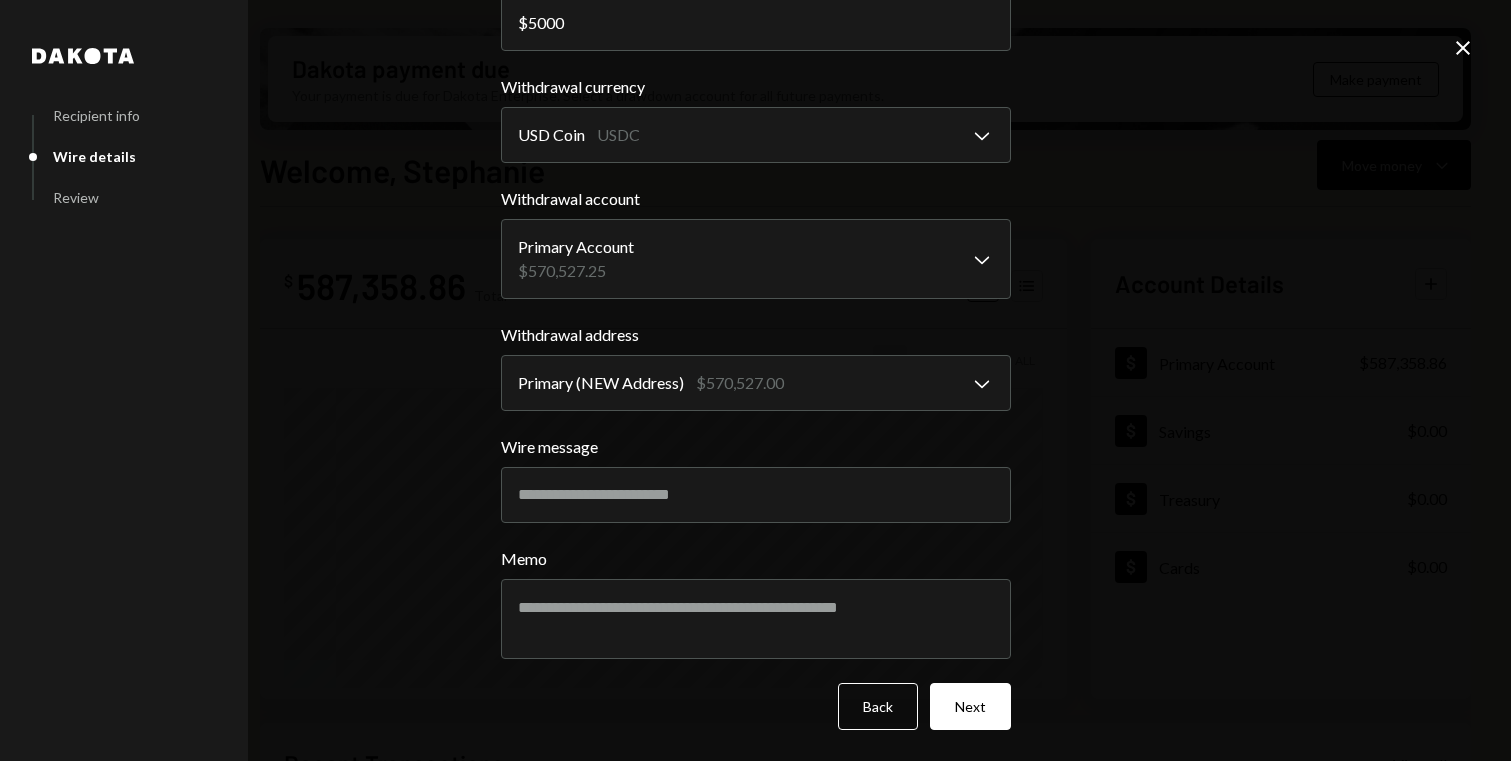 click on "Jul [DAY]" at bounding box center (755, 380) 